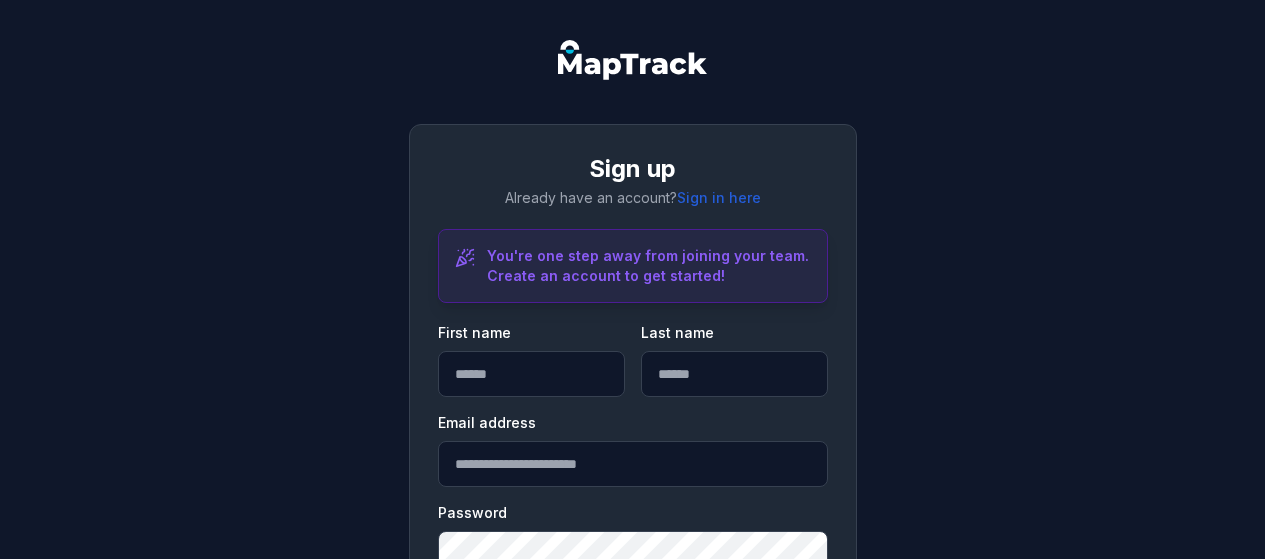 scroll, scrollTop: 278, scrollLeft: 0, axis: vertical 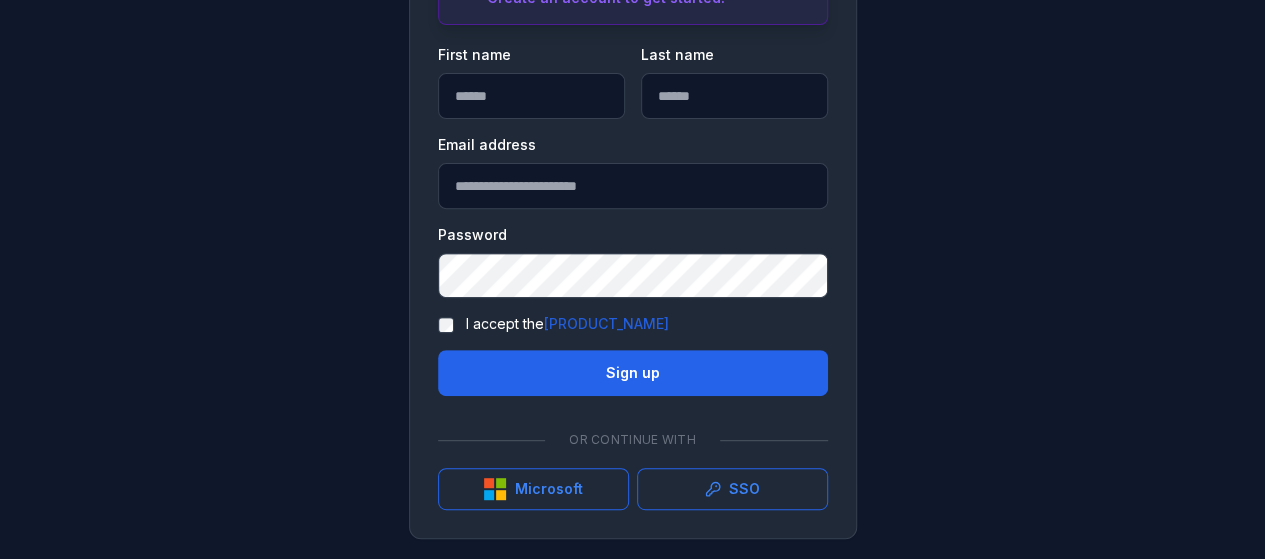click on "**********" at bounding box center (633, 192) 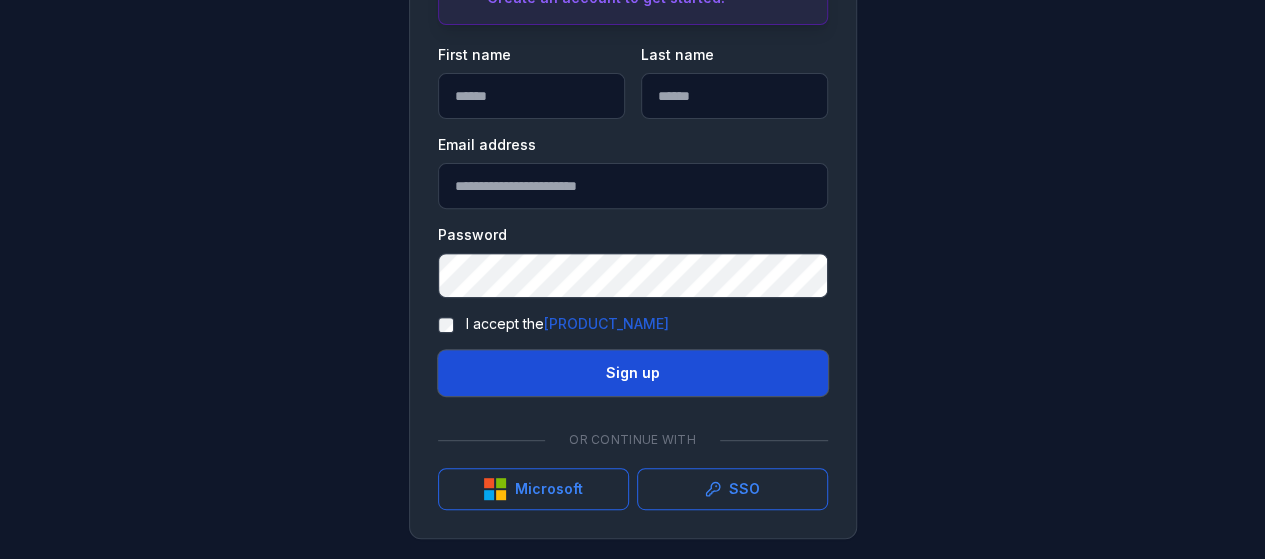 click on "Sign up" at bounding box center [633, 373] 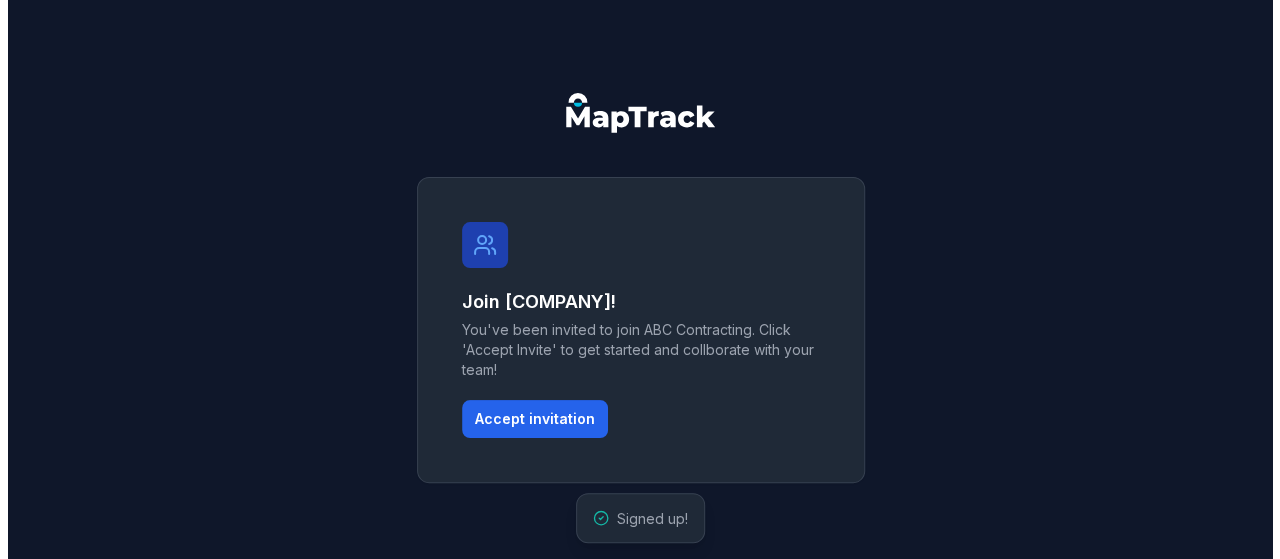 scroll, scrollTop: 0, scrollLeft: 0, axis: both 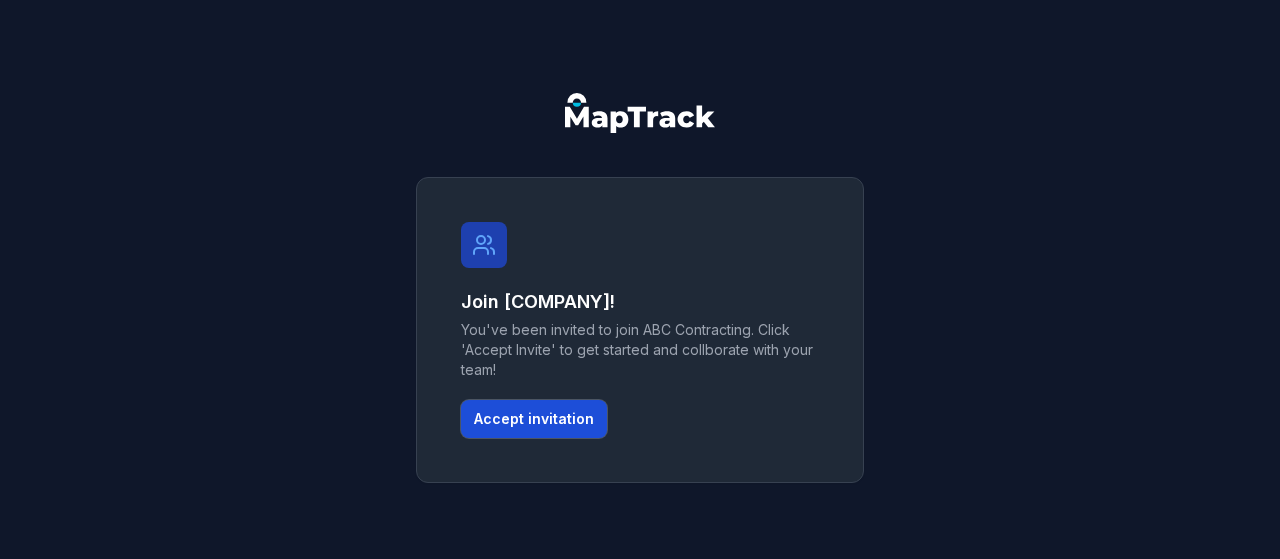 click on "Accept invitation" at bounding box center [534, 419] 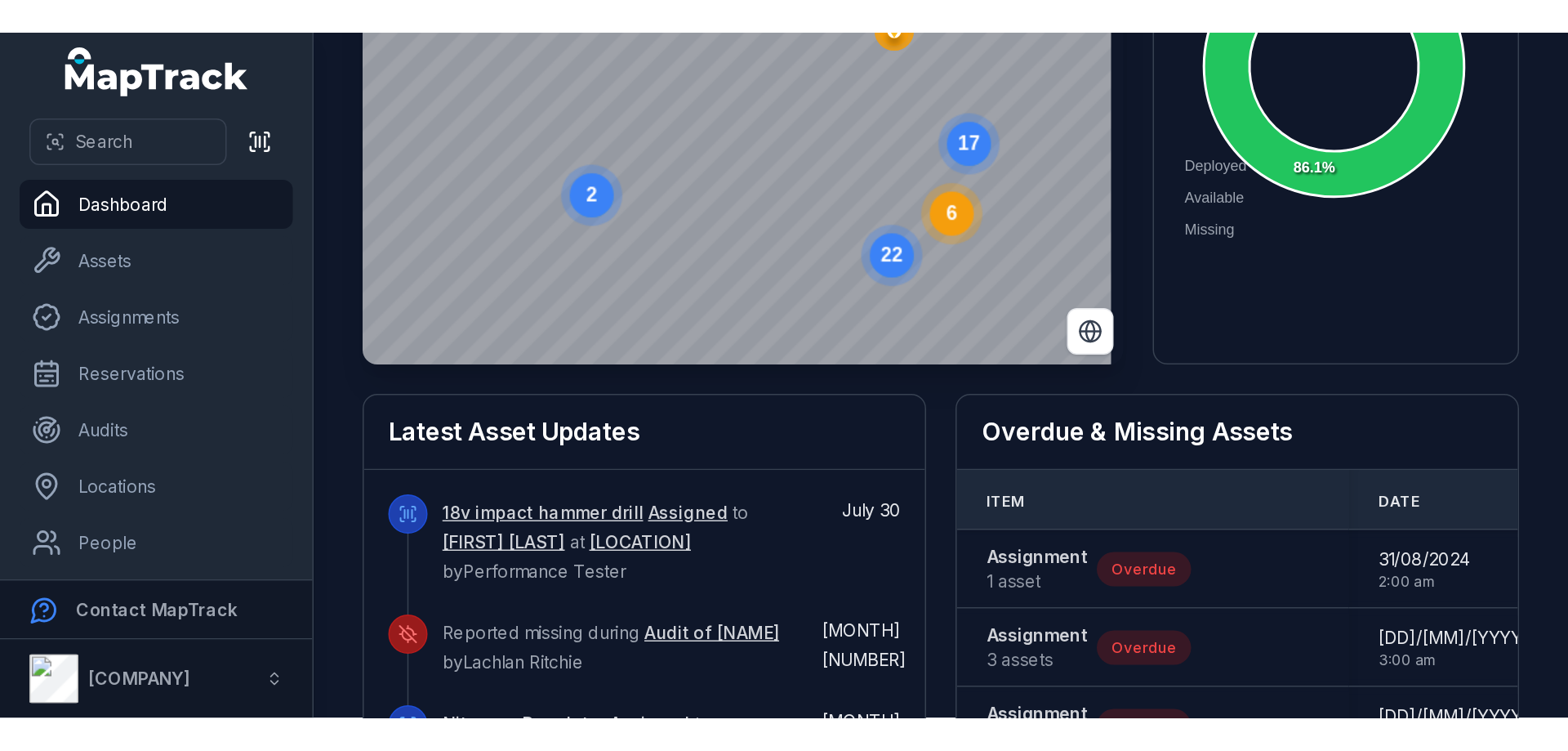 scroll, scrollTop: 0, scrollLeft: 0, axis: both 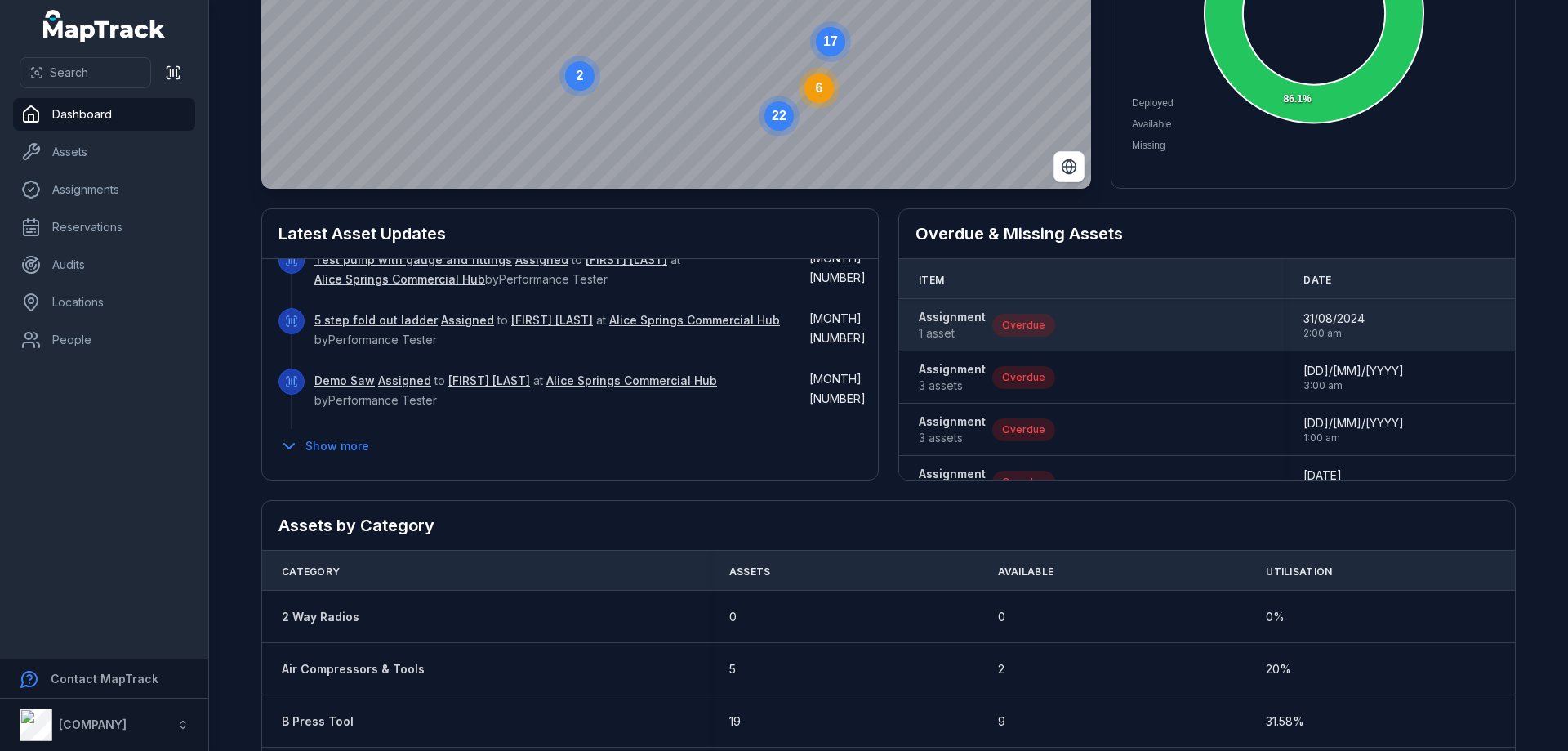click on "1 asset" at bounding box center [952, 333] 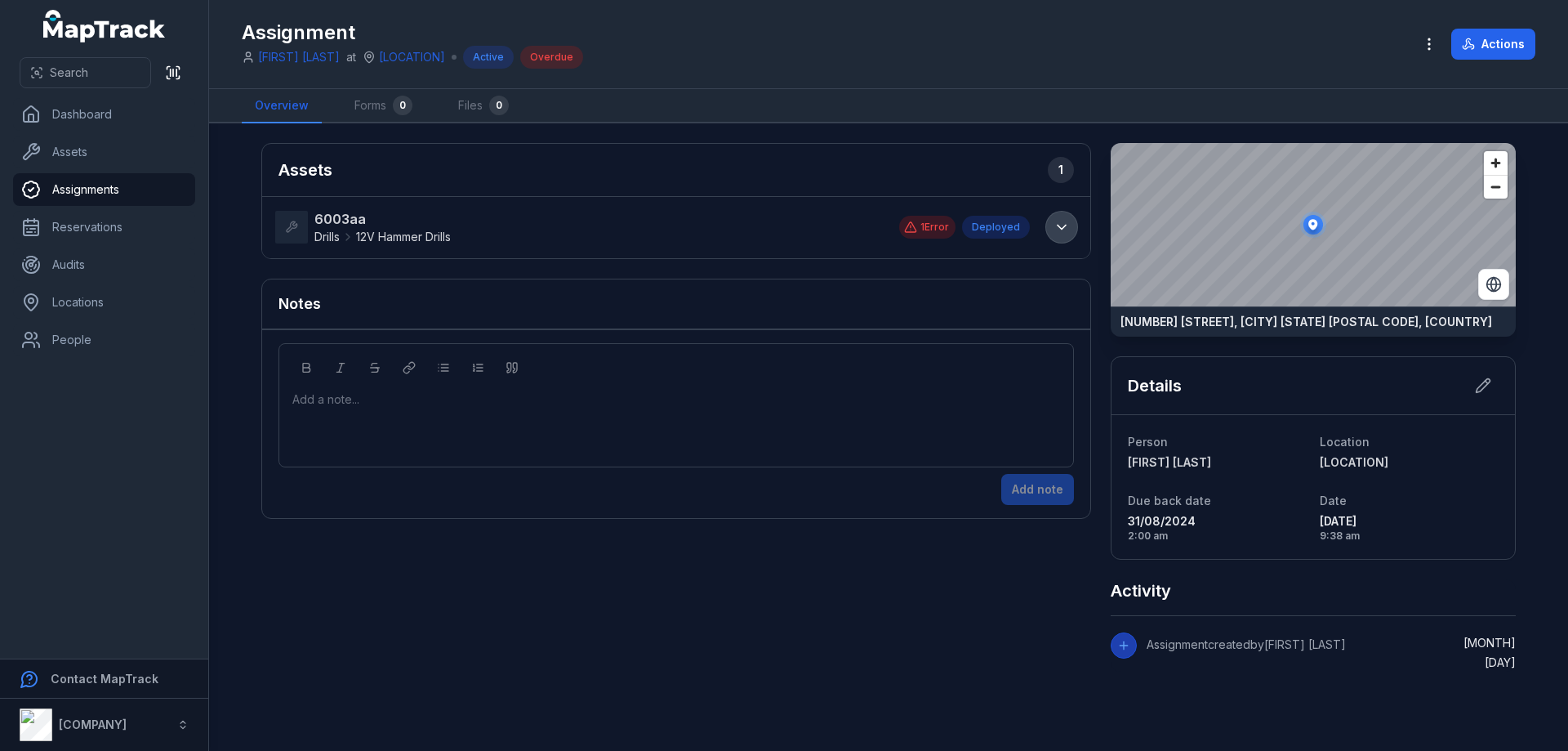 click 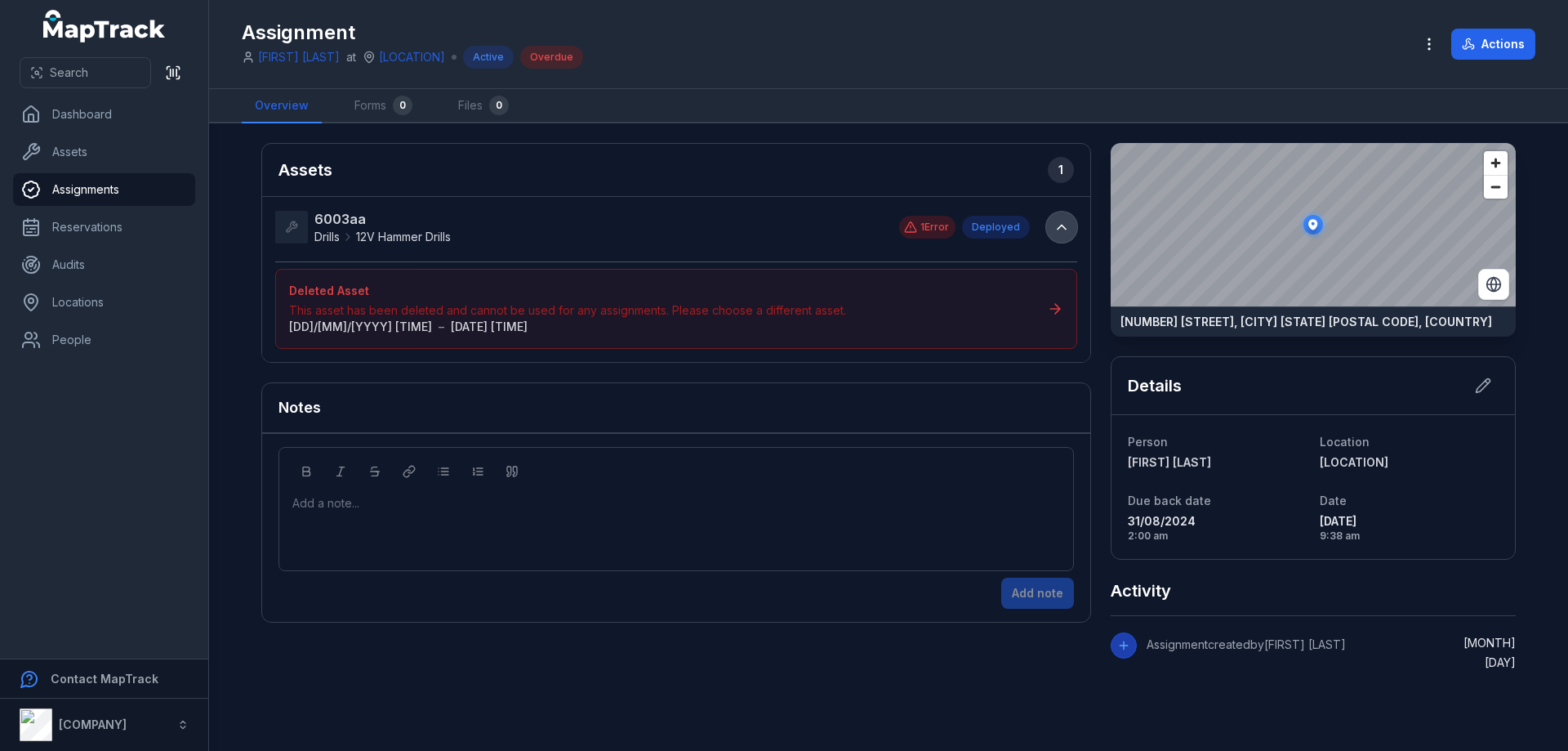 click 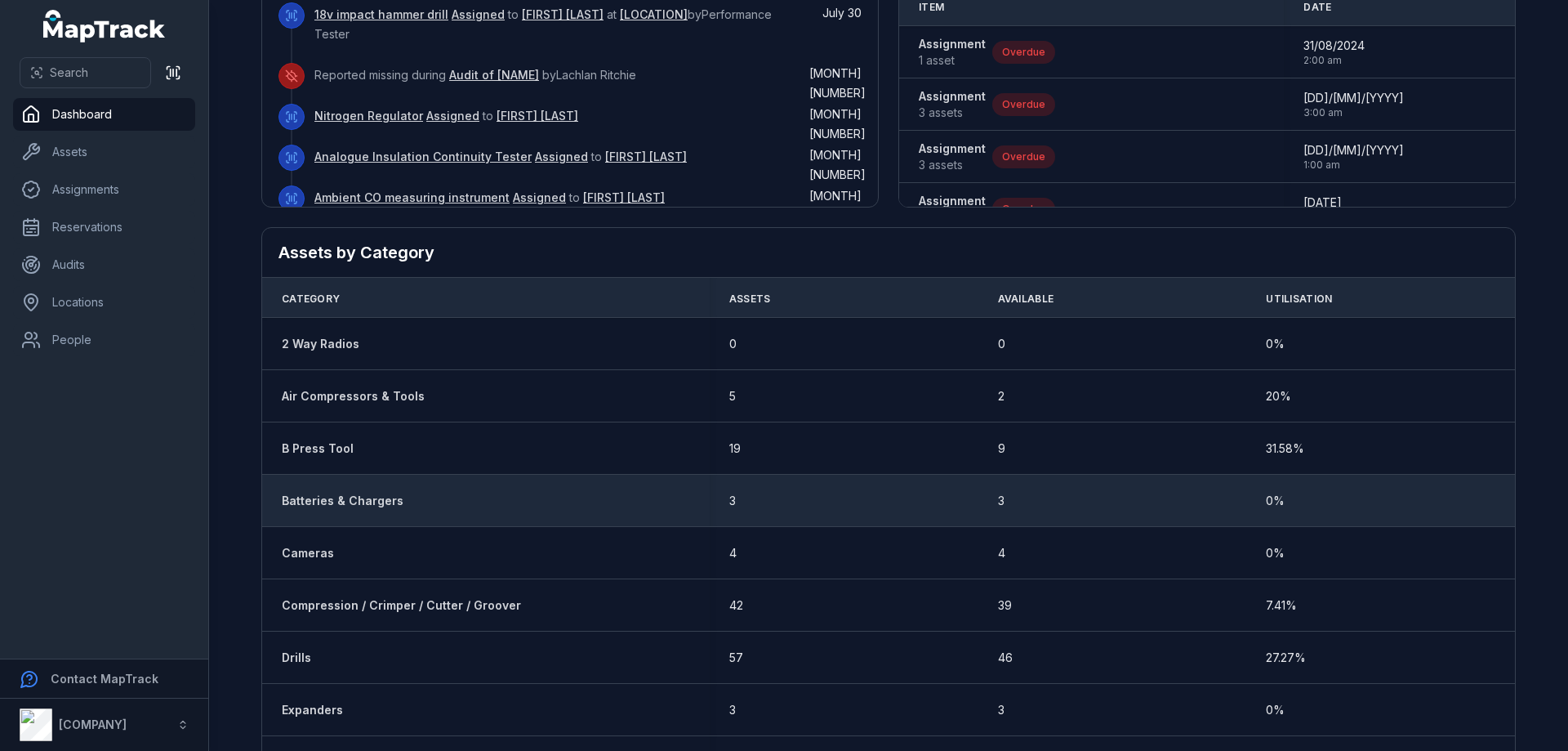 scroll, scrollTop: 817, scrollLeft: 0, axis: vertical 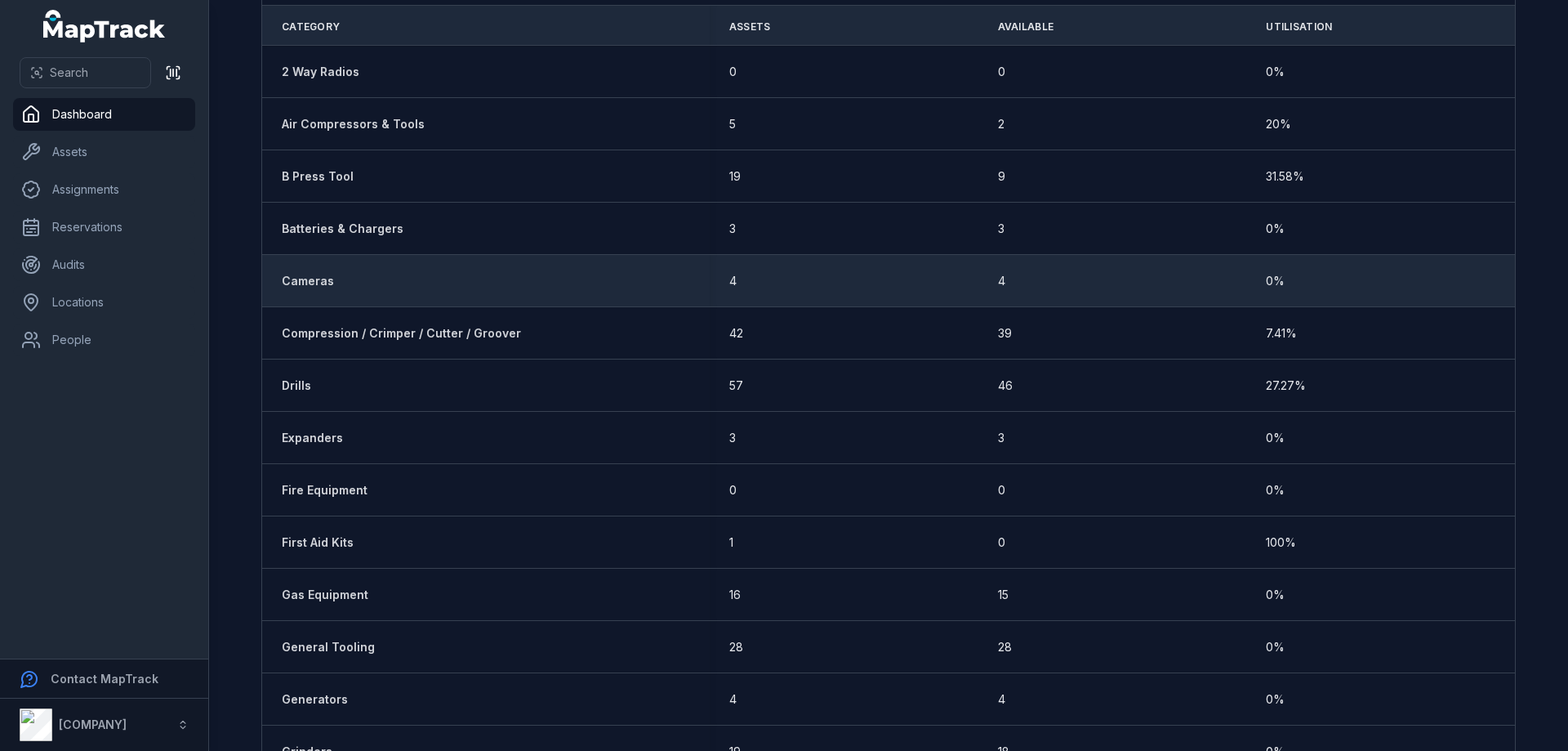 click on "Cameras" at bounding box center (308, 281) 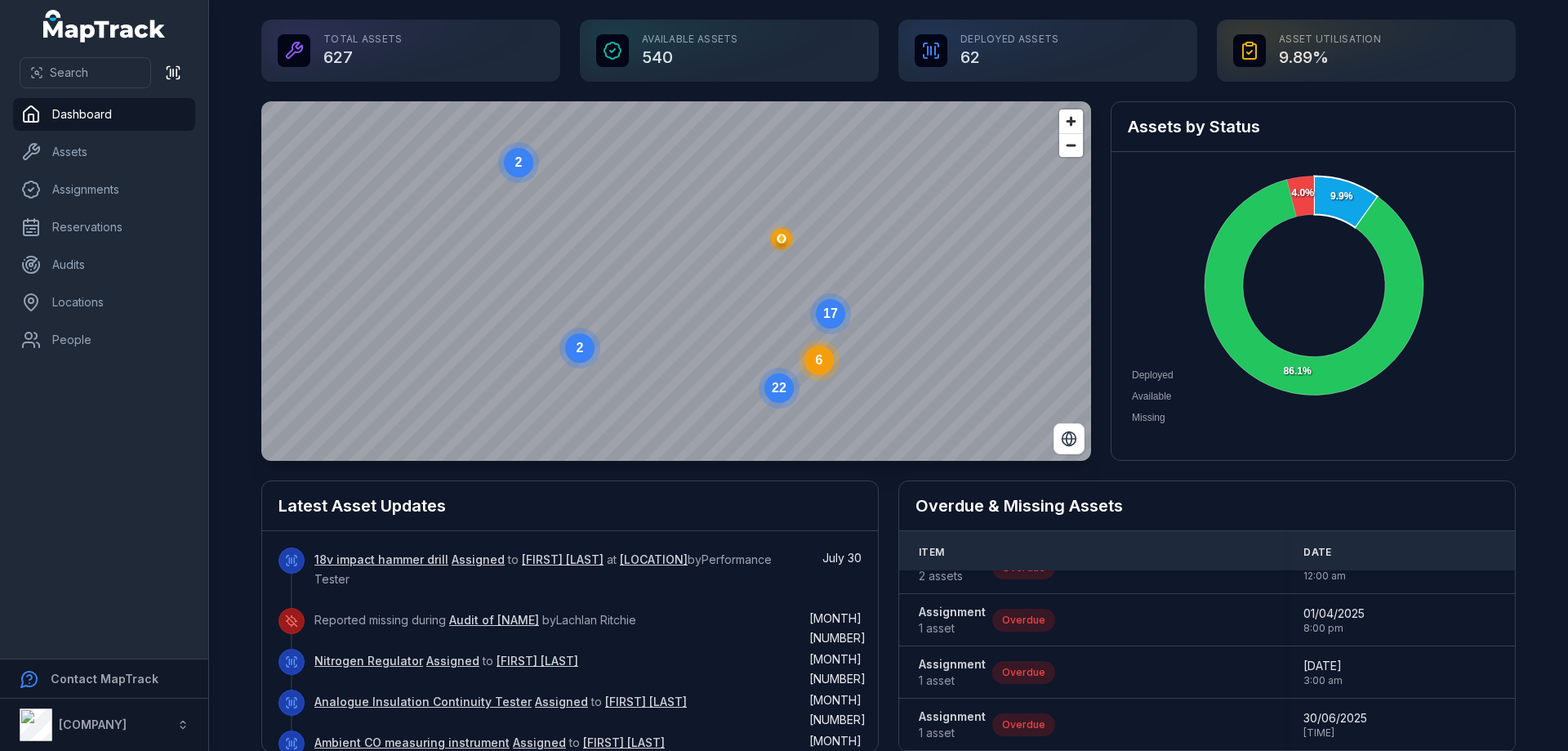 scroll, scrollTop: 817, scrollLeft: 0, axis: vertical 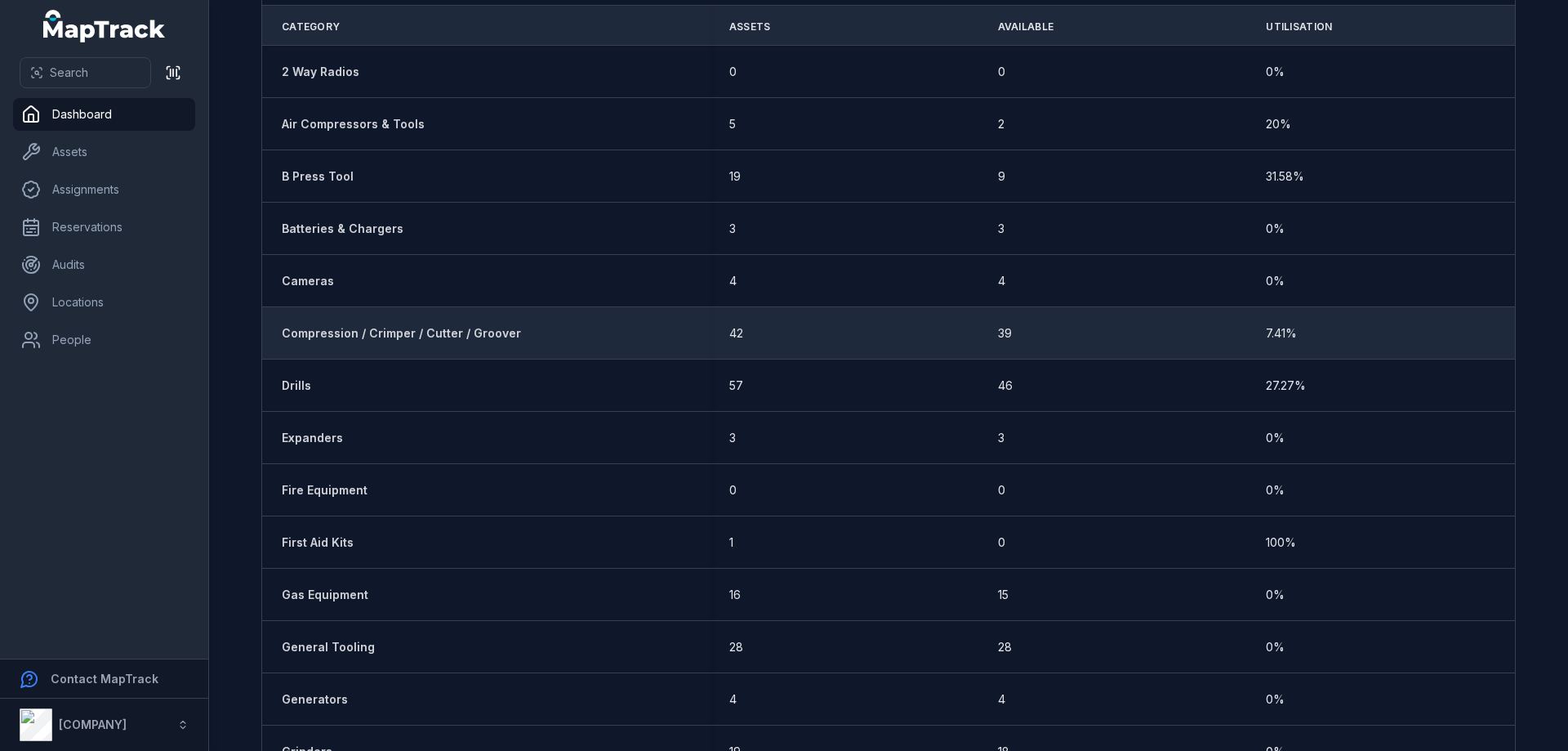 click on "Compression / Crimper / Cutter / Groover" at bounding box center (486, 333) 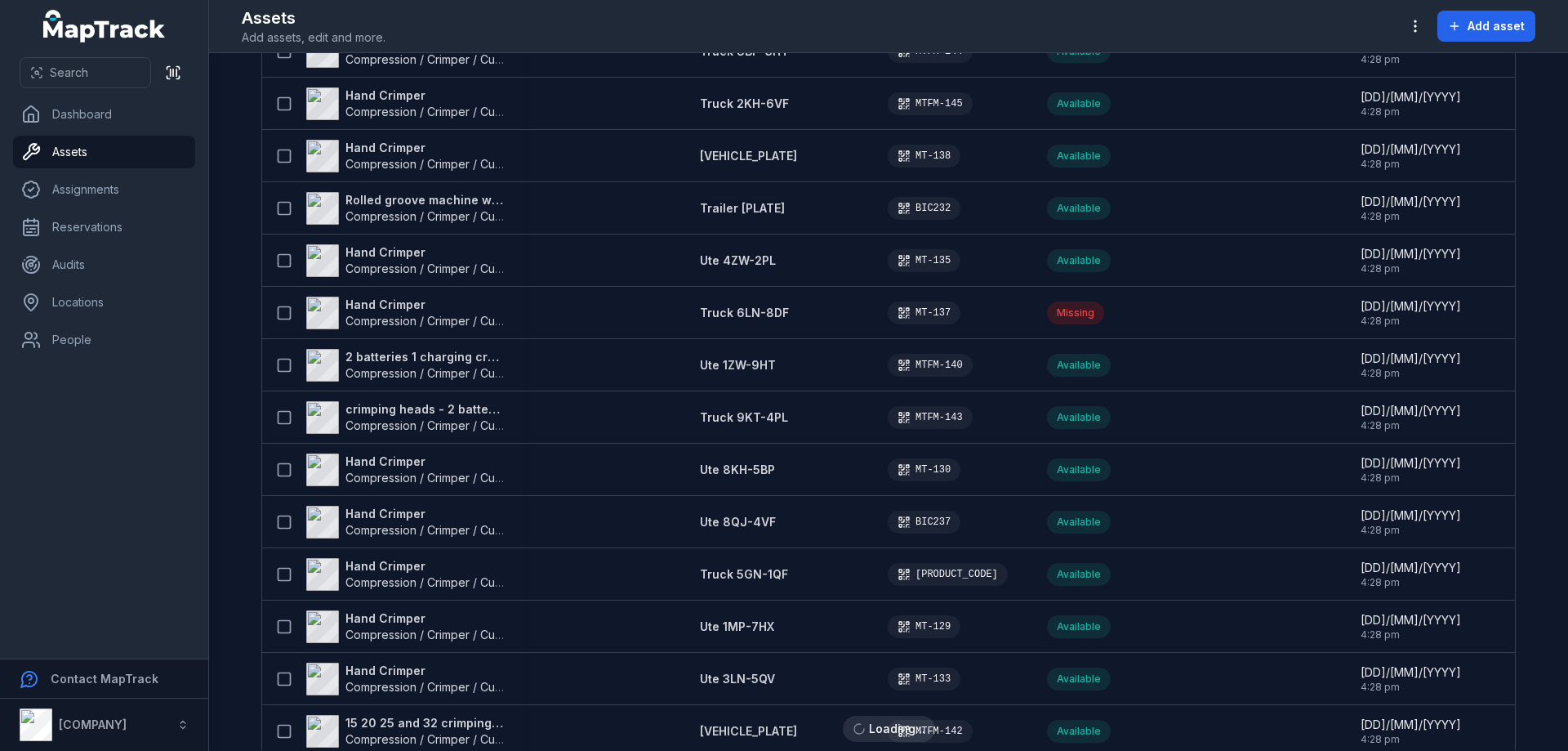 scroll, scrollTop: 0, scrollLeft: 0, axis: both 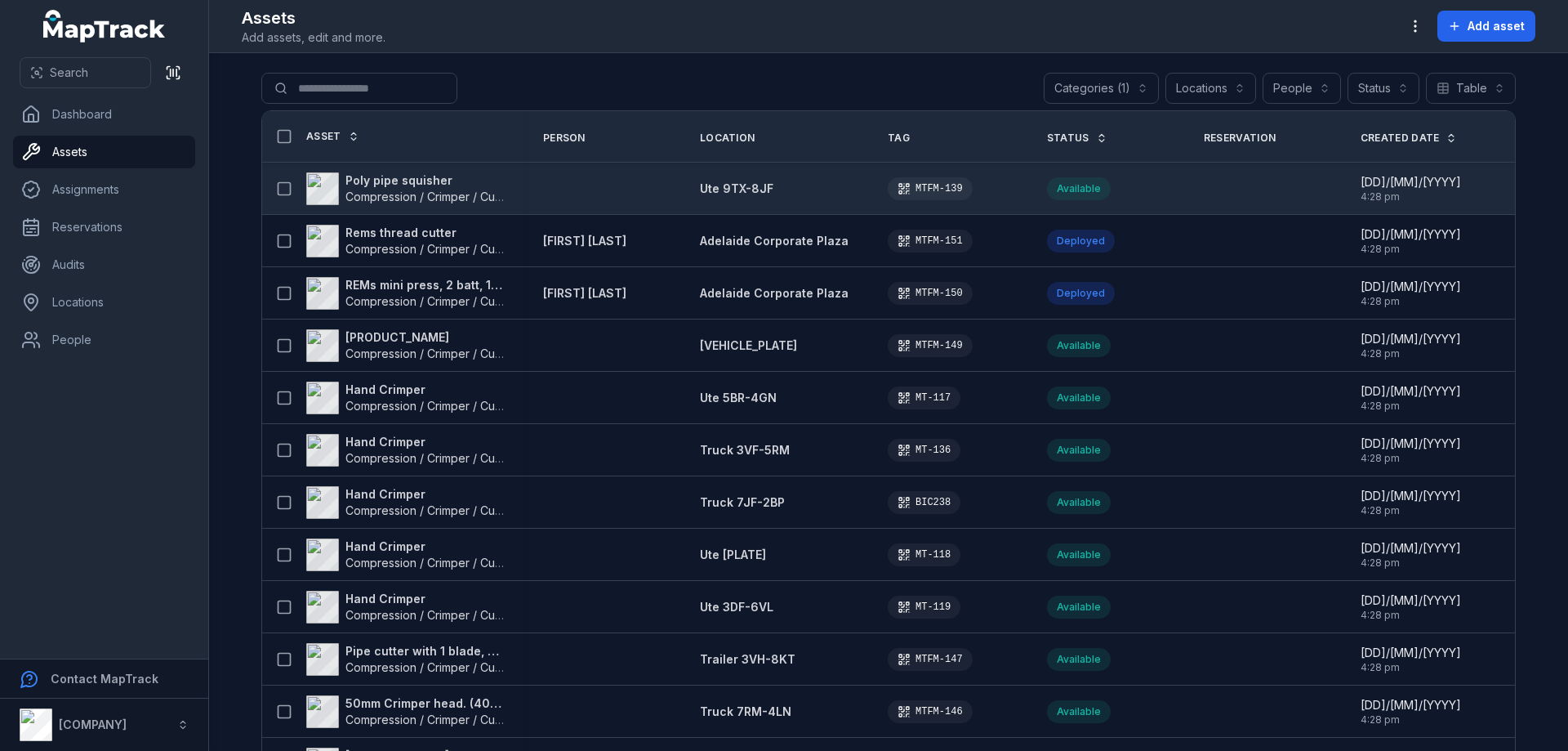 click on "Poly pipe squisher" at bounding box center [425, 181] 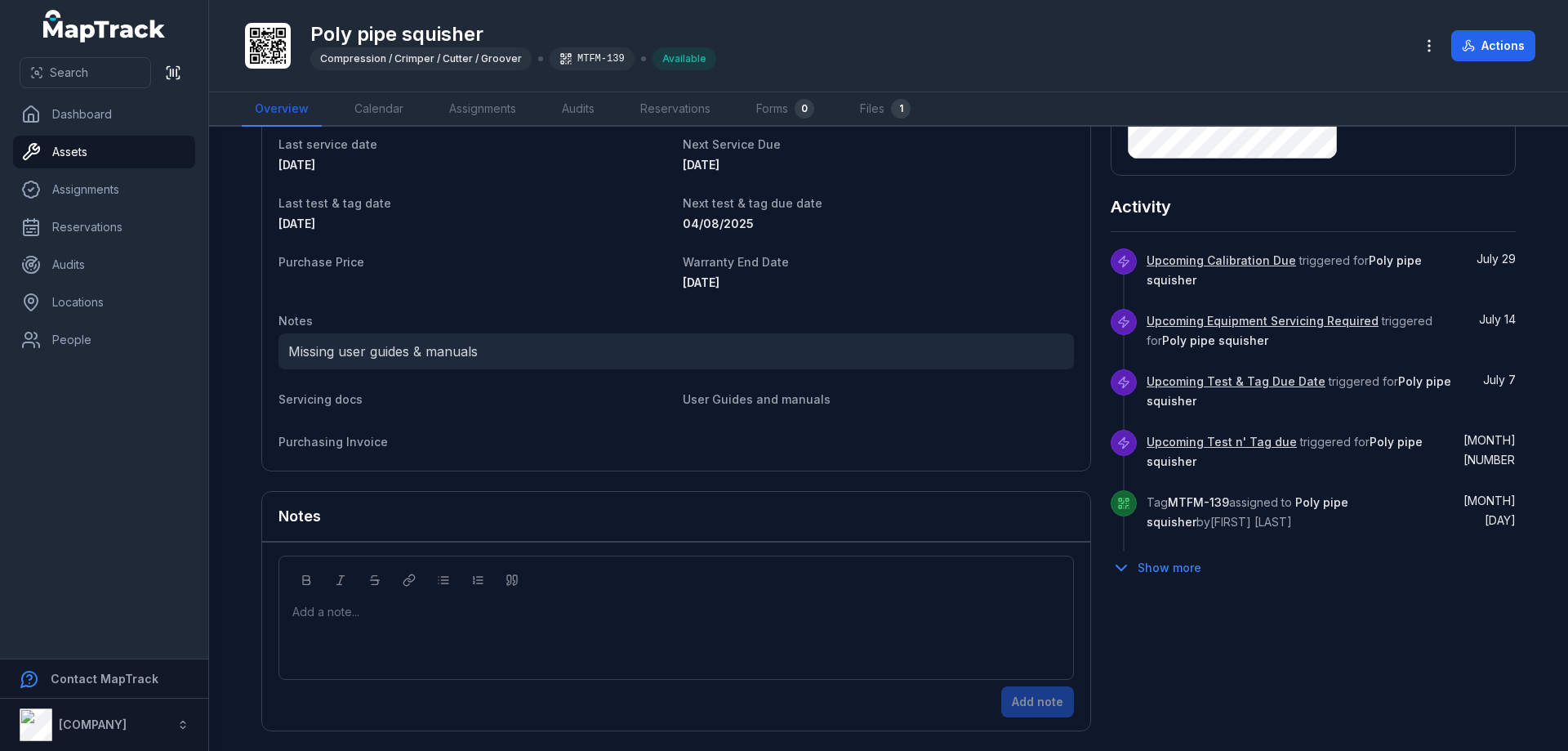 scroll, scrollTop: 0, scrollLeft: 0, axis: both 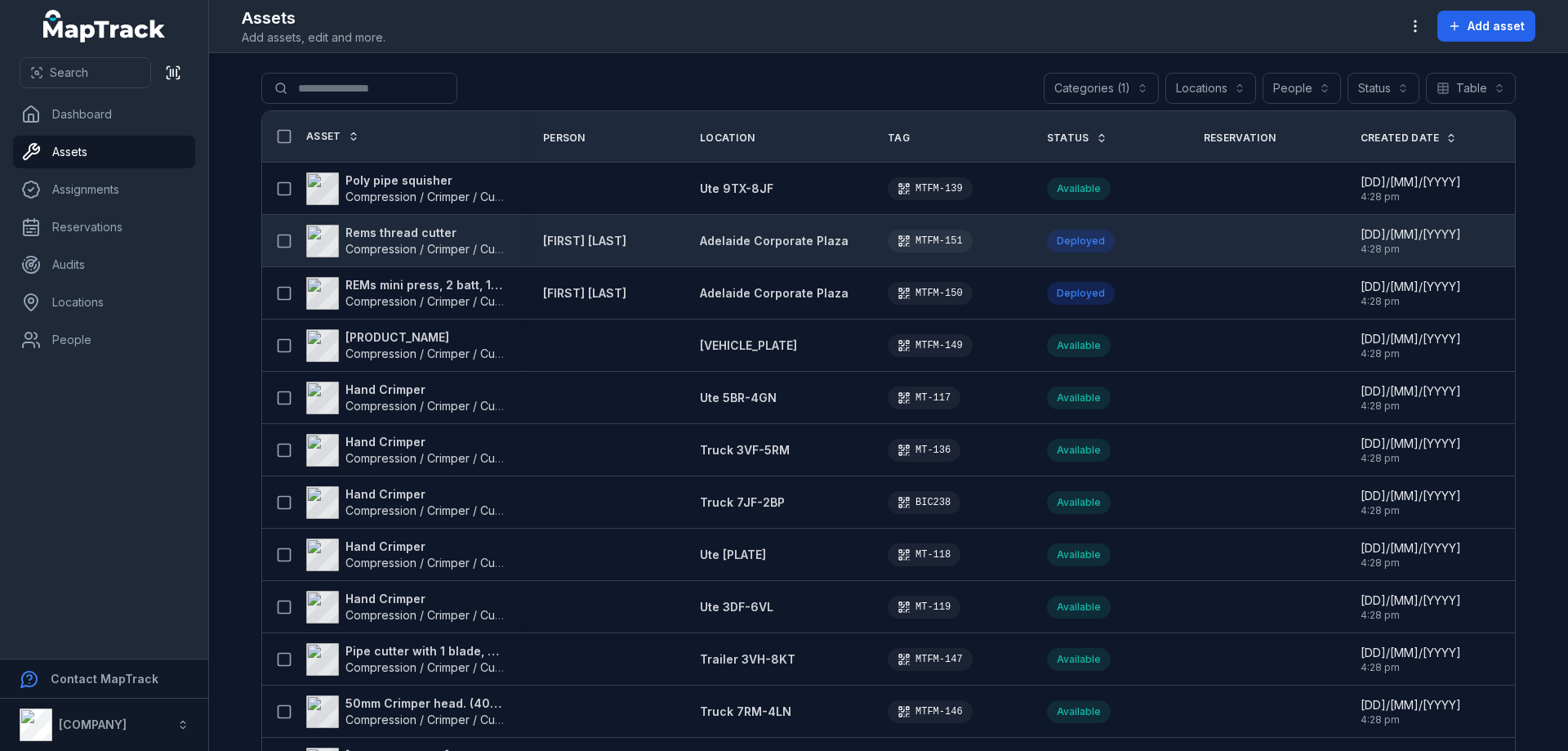 click on "Rems thread cutter" at bounding box center (425, 233) 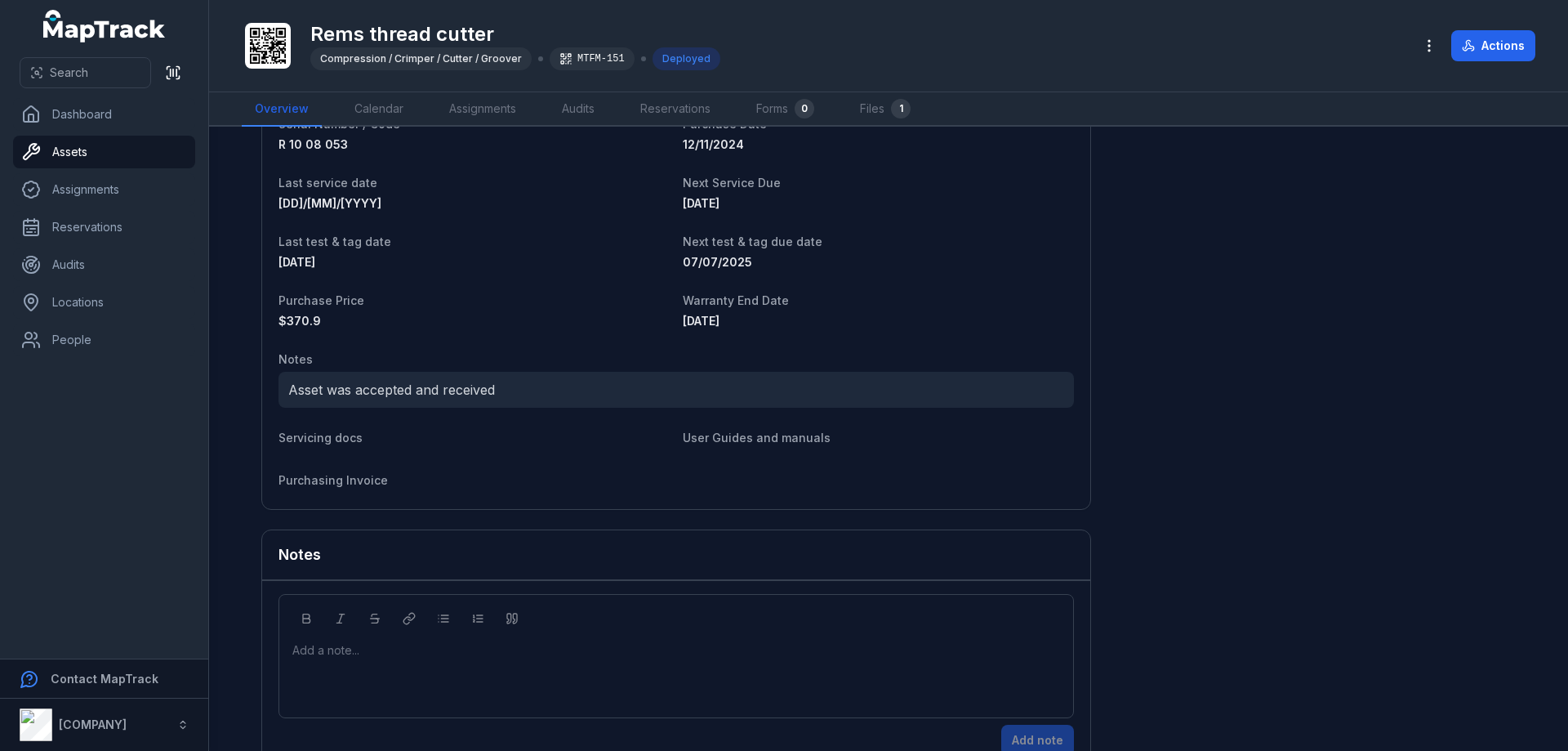 scroll, scrollTop: 897, scrollLeft: 0, axis: vertical 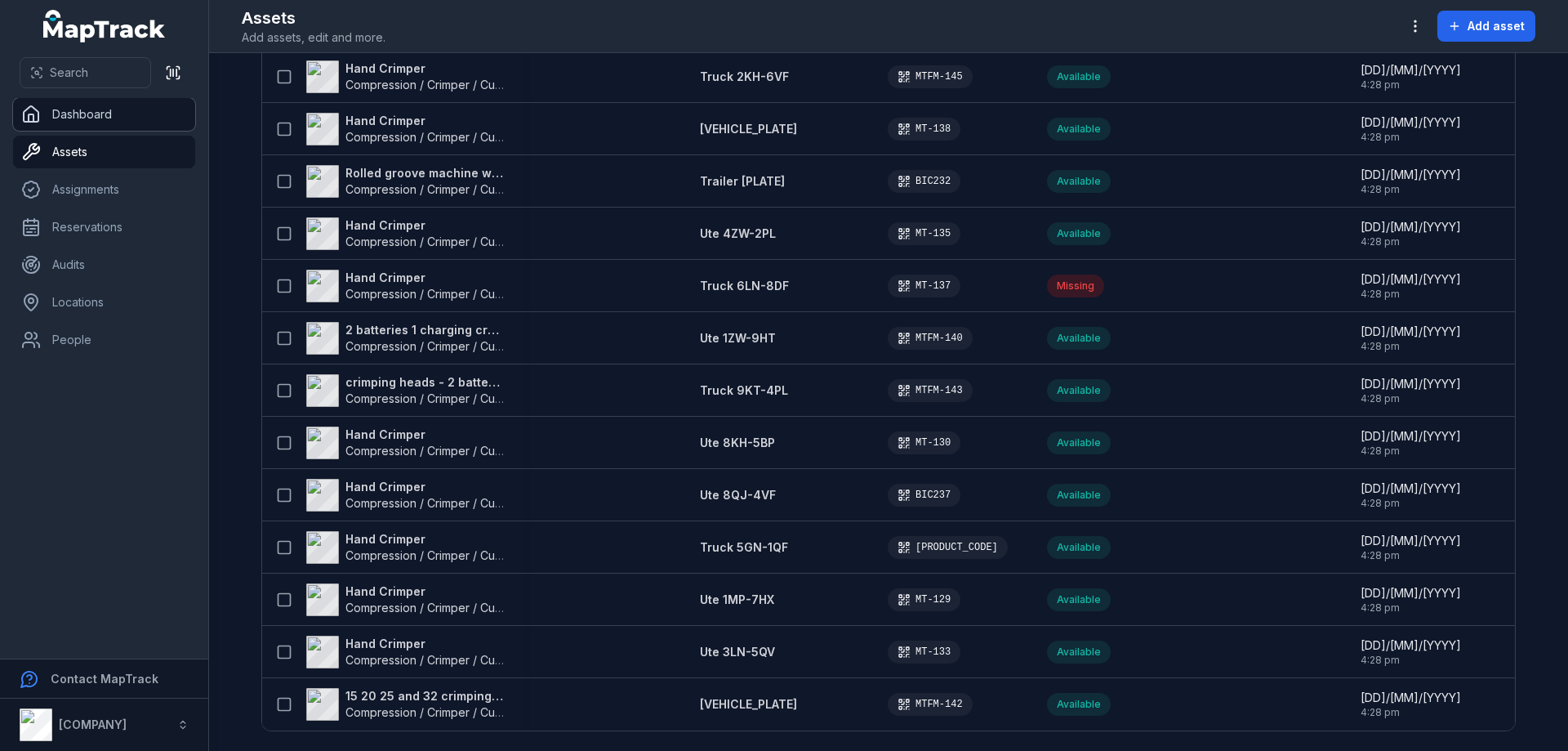 click on "Dashboard" at bounding box center [104, 114] 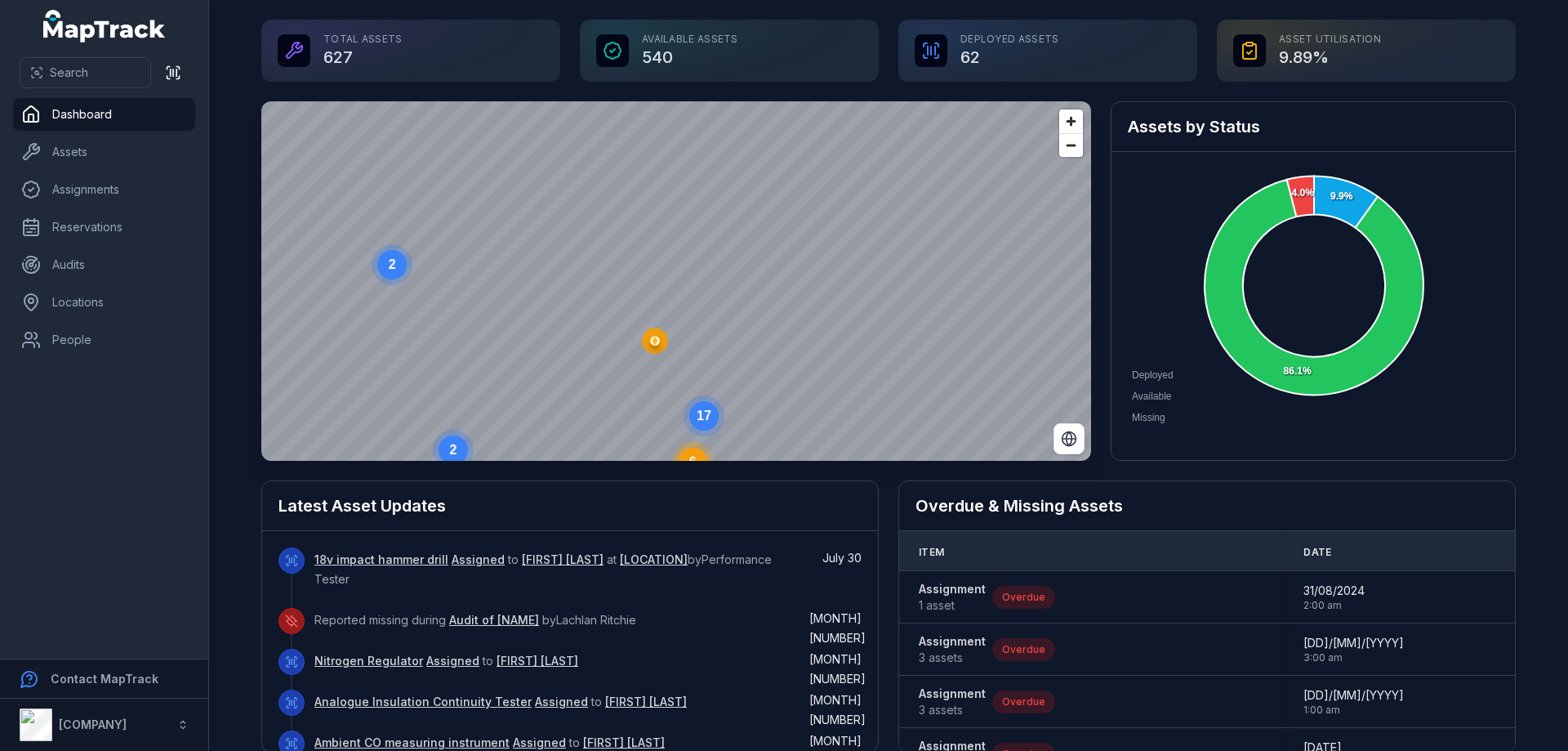 drag, startPoint x: 789, startPoint y: 394, endPoint x: 662, endPoint y: 496, distance: 162.88953 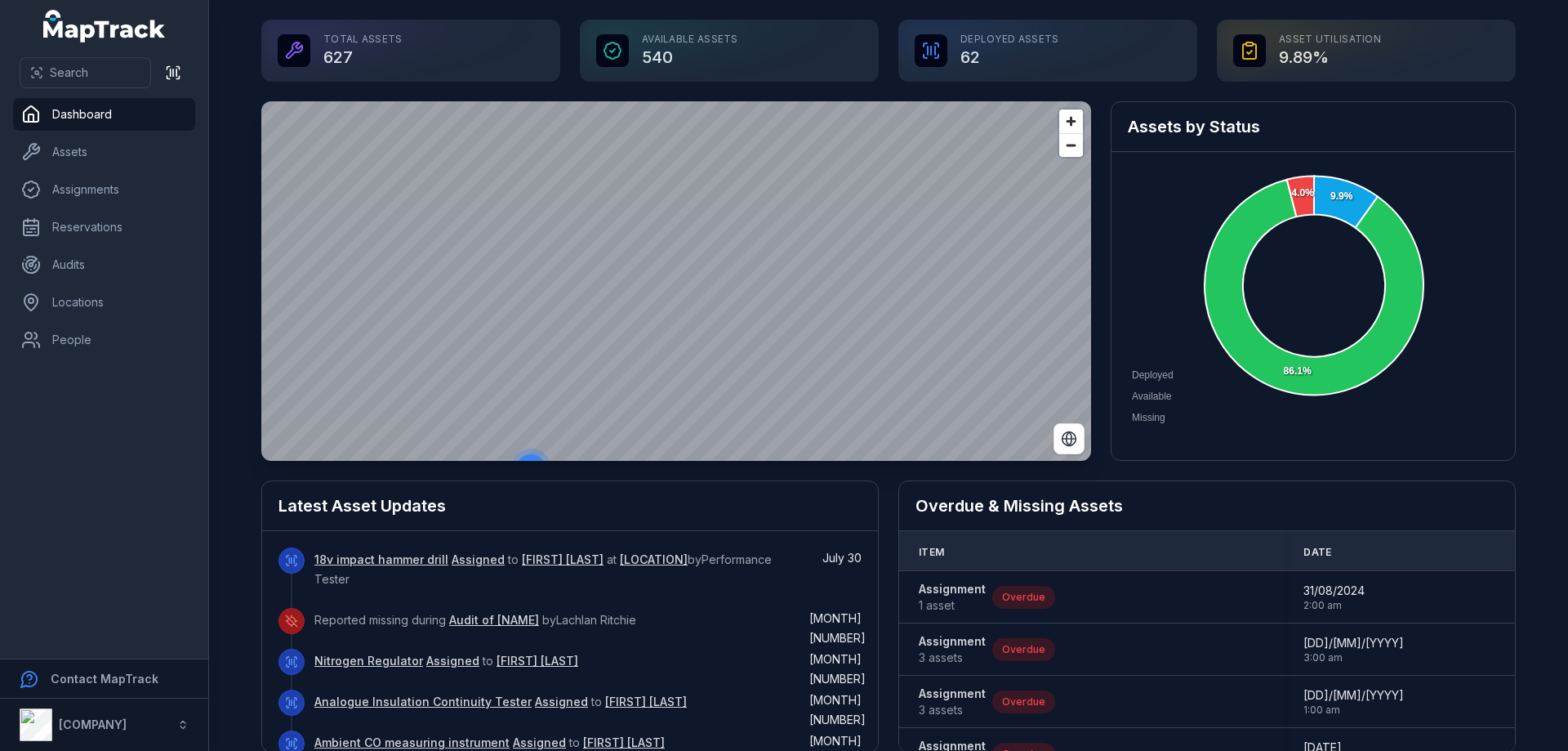 click on "Total Assets 627 Available Assets 540 Deployed Assets 62 Asset utilisation 9.89 %
@keyframes ping-animation {
0% {
transform: scale(0.8);
opacity: 0.5;
}
100% {
transform: scale(1.5);
opacity: 0;
}
}
.ping {
animation: ping-animation 1s linear;
transform-origin: center;
}
@keyframes ping-animation {
0% {
transform: scale(0.8);
opacity: 0.5;
}
100% {
transform: scale(1.5);
opacity: 0;
}
}
.ping {
animation: ping-animation 1s linear;
transform-origin: center;
}
17   2   Assets by Status Deployed Available Missing 9.9% 86.1% 4.0% Available:  540 Available:  540 Available:  540 Latest Asset Updates 18v impact hammer drill   Assigned   to   [FIRST] [LAST]   at" at bounding box center [889, 1592] 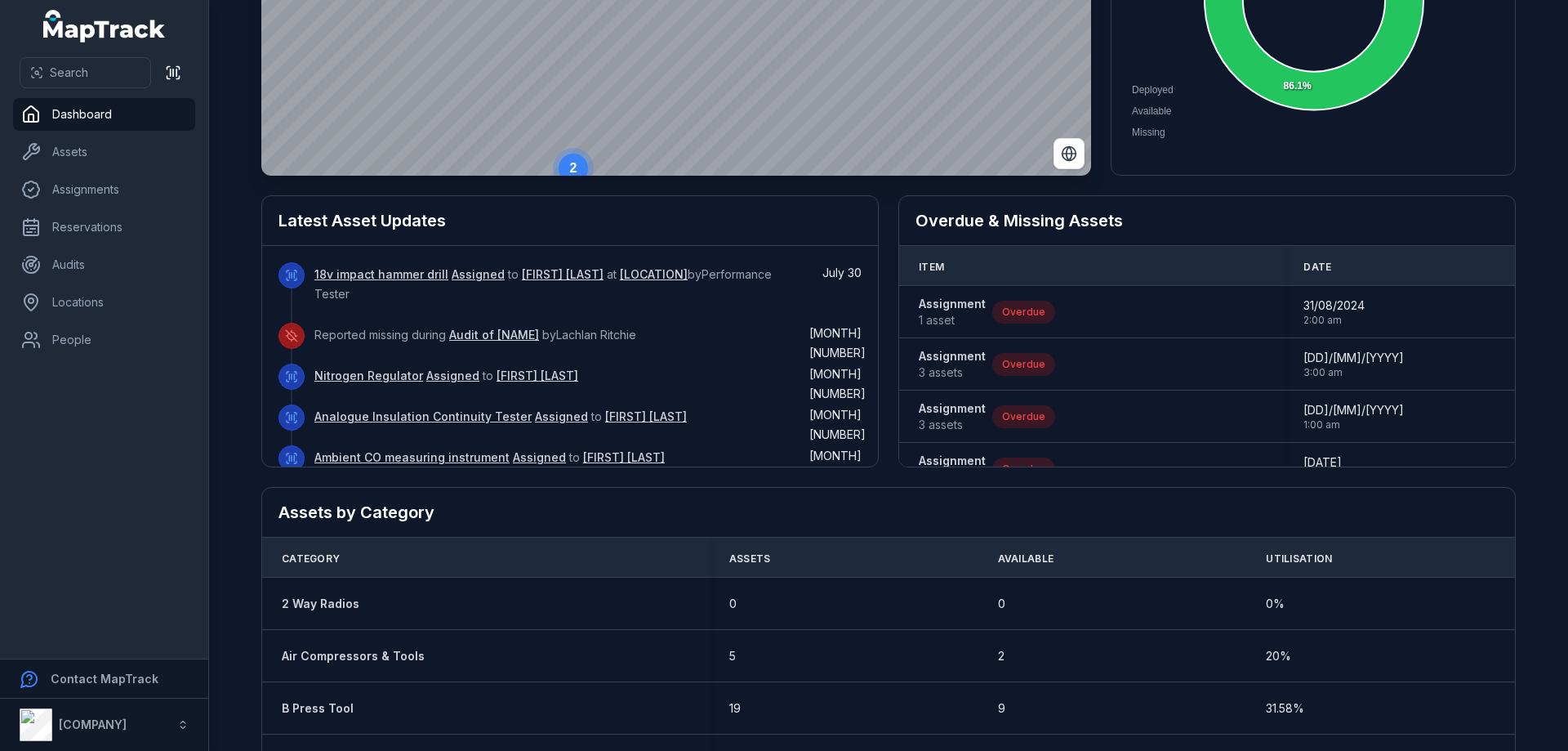 scroll, scrollTop: 0, scrollLeft: 0, axis: both 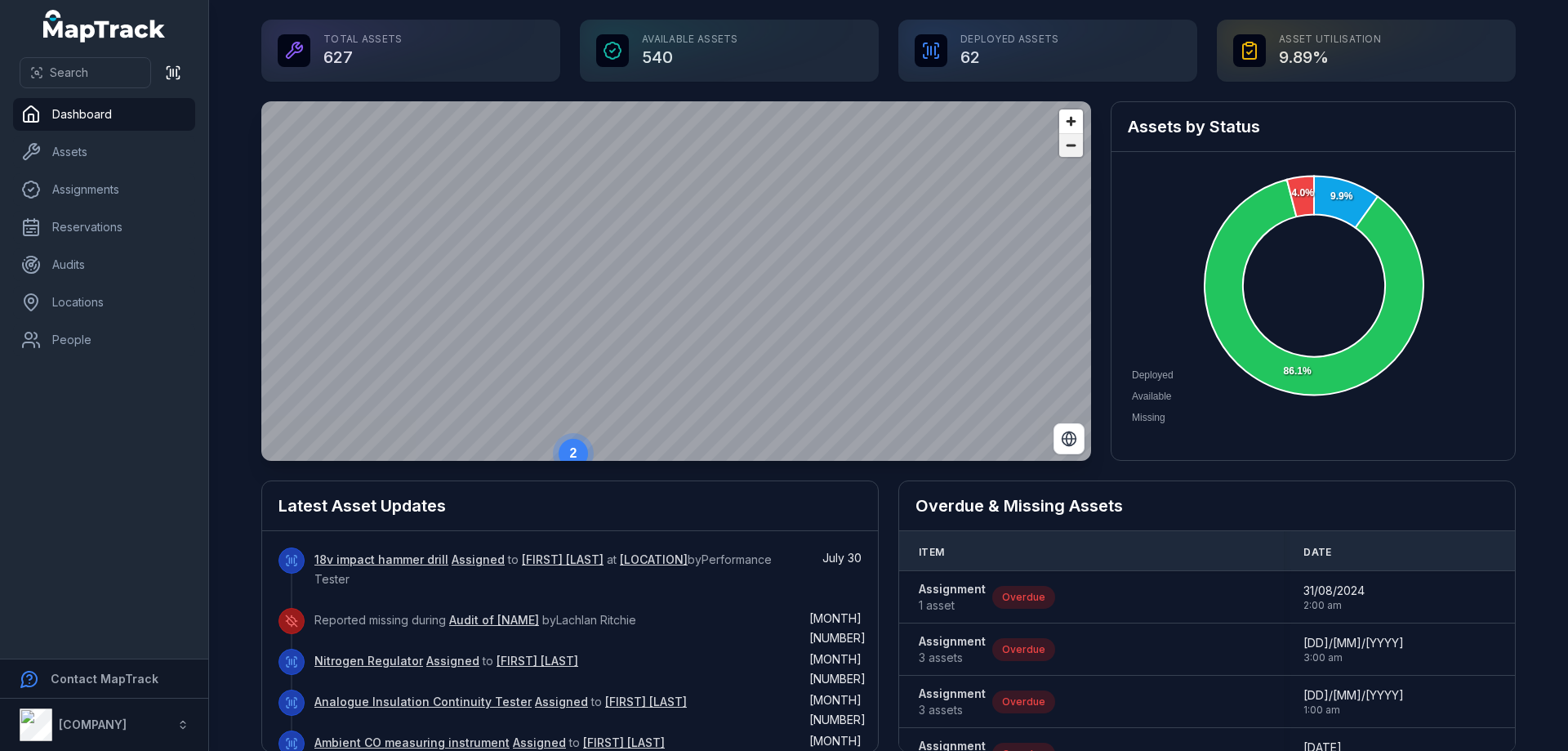 click at bounding box center (1071, 145) 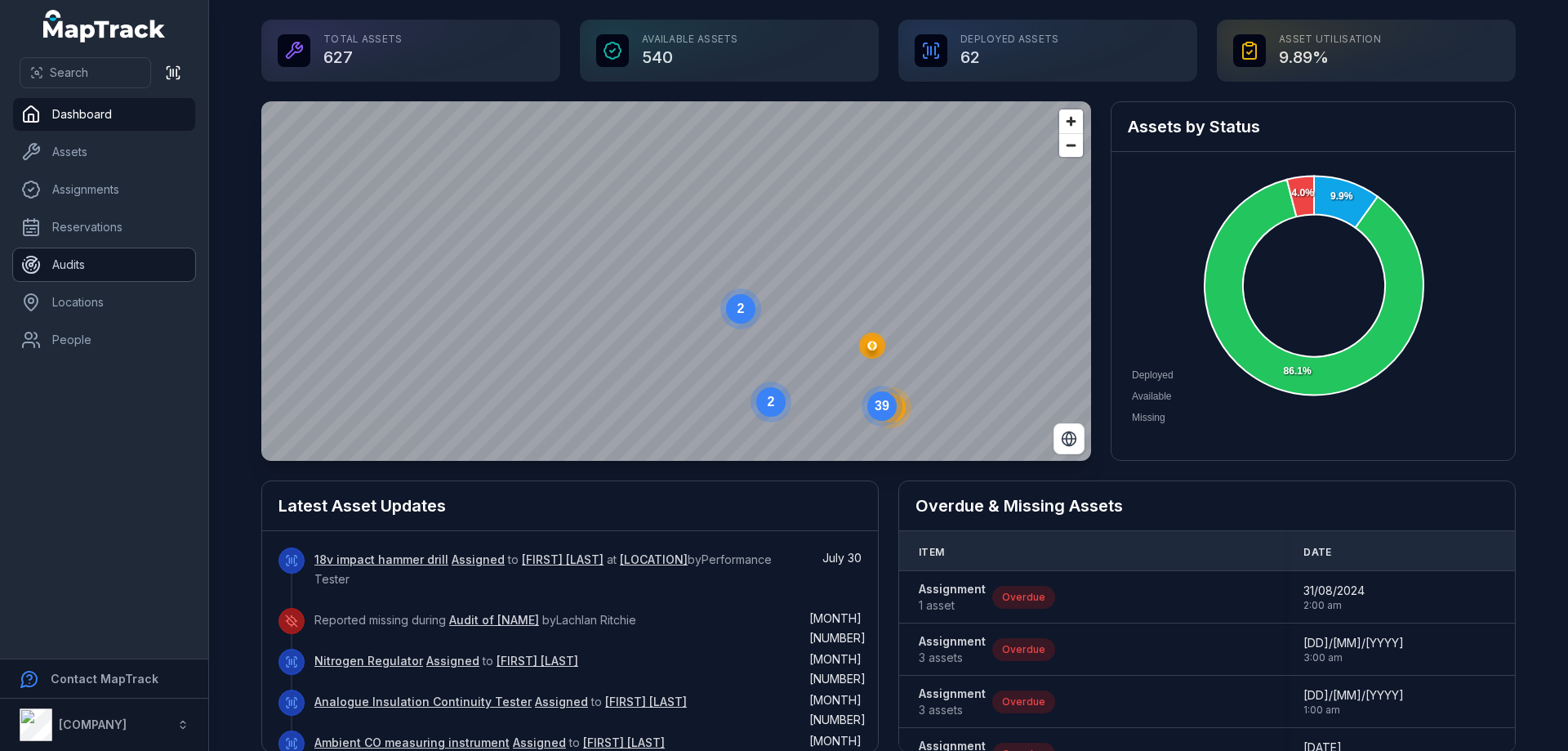 click on "Audits" at bounding box center [104, 265] 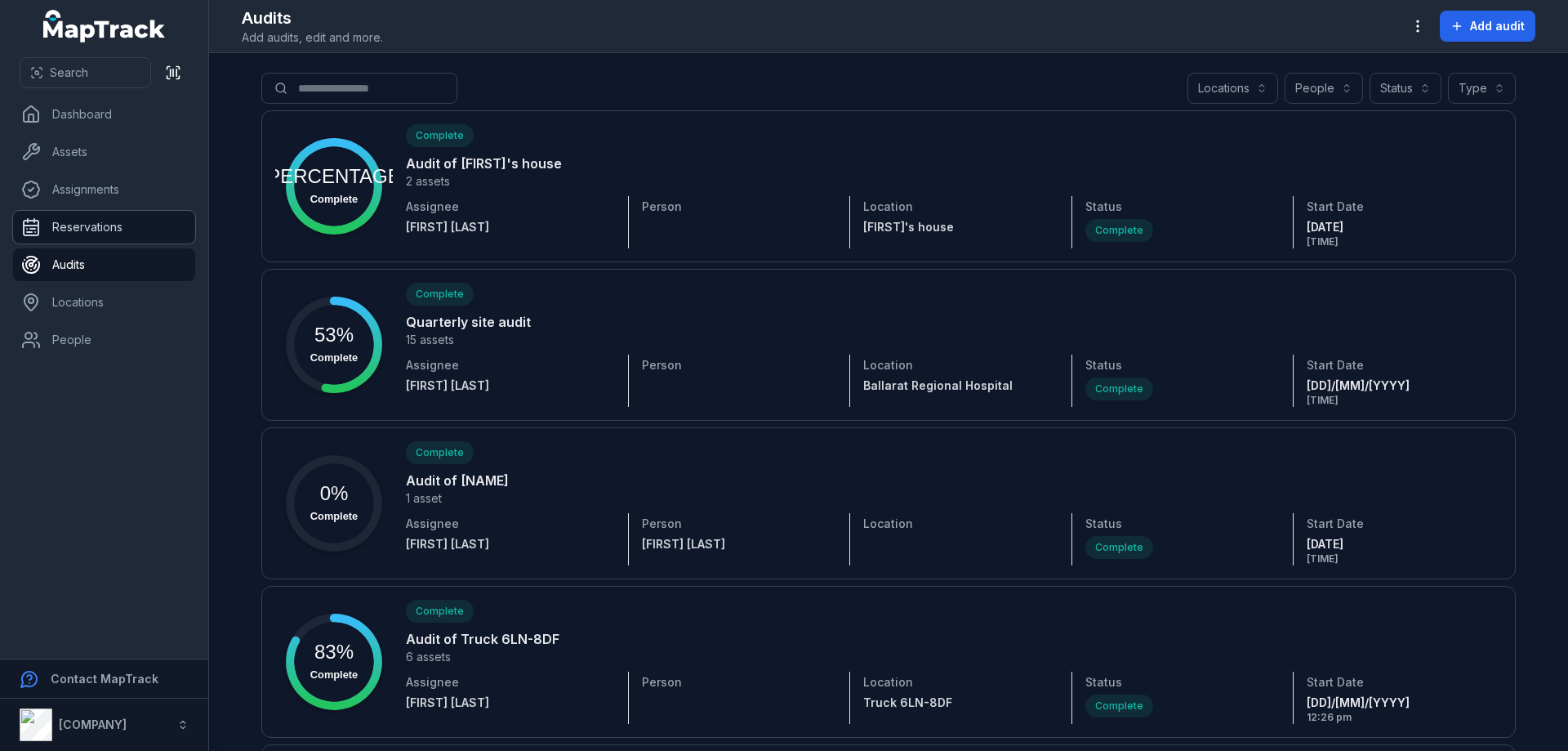 click on "Reservations" at bounding box center (104, 227) 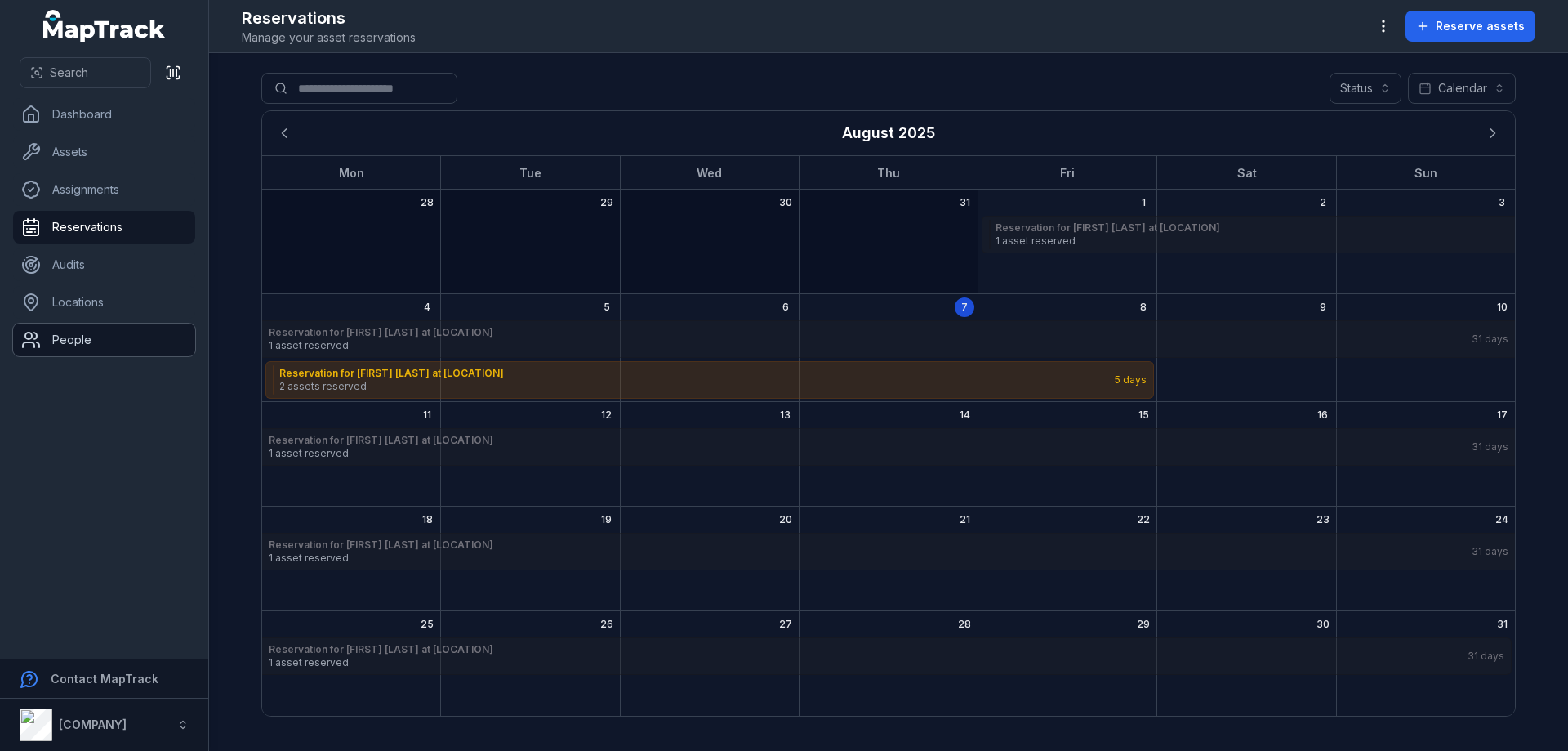 click on "People" at bounding box center [104, 340] 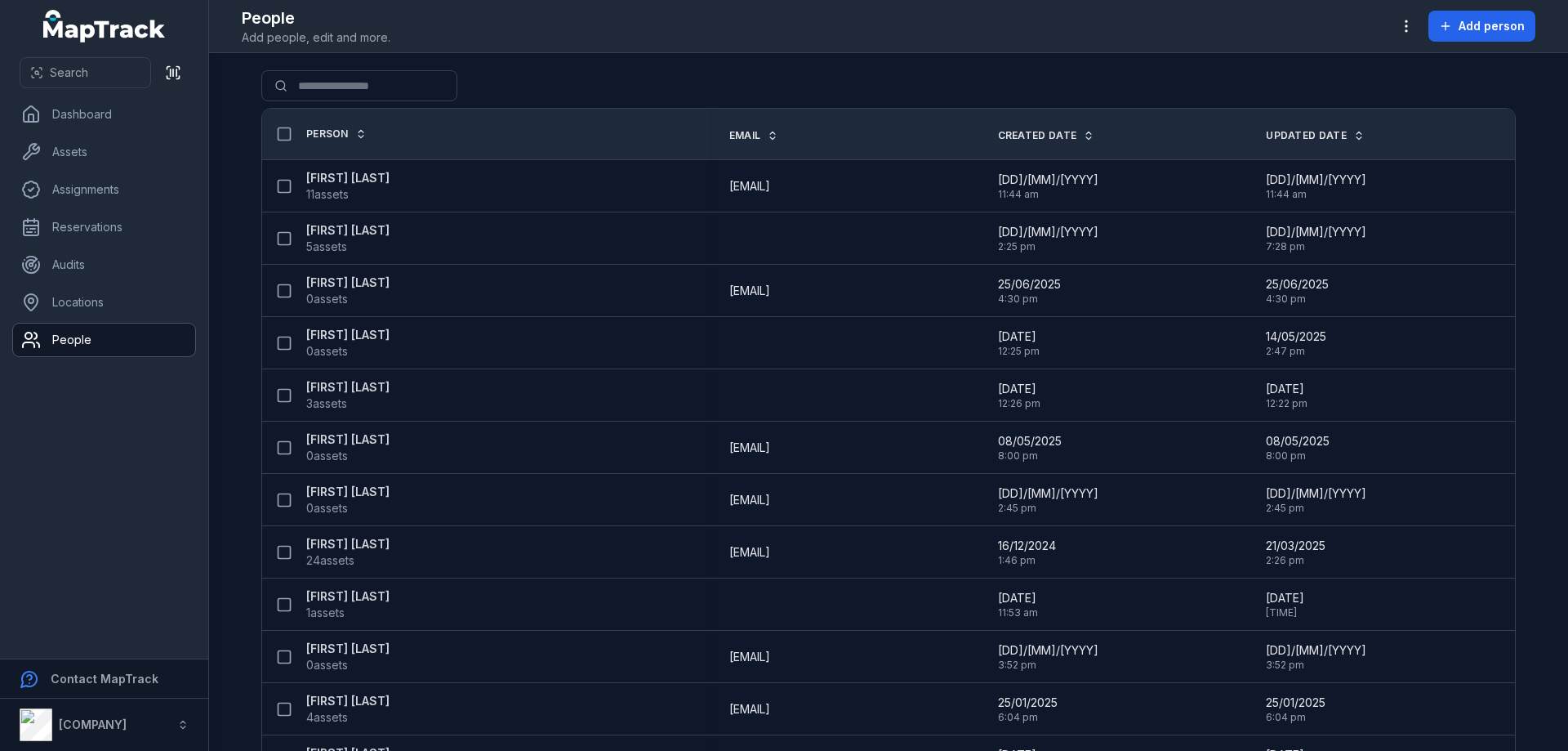 scroll, scrollTop: 0, scrollLeft: 0, axis: both 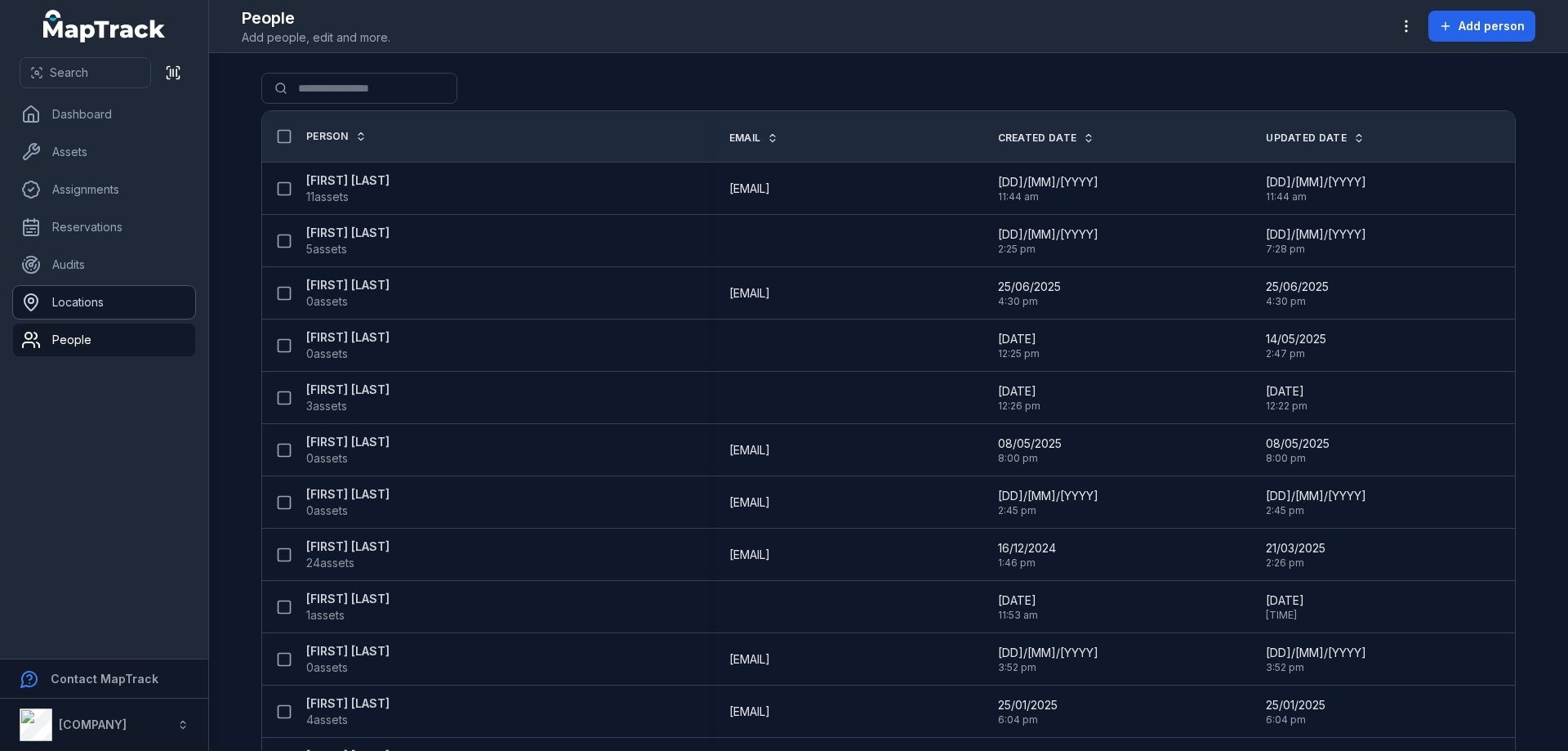 click on "Locations" at bounding box center (104, 302) 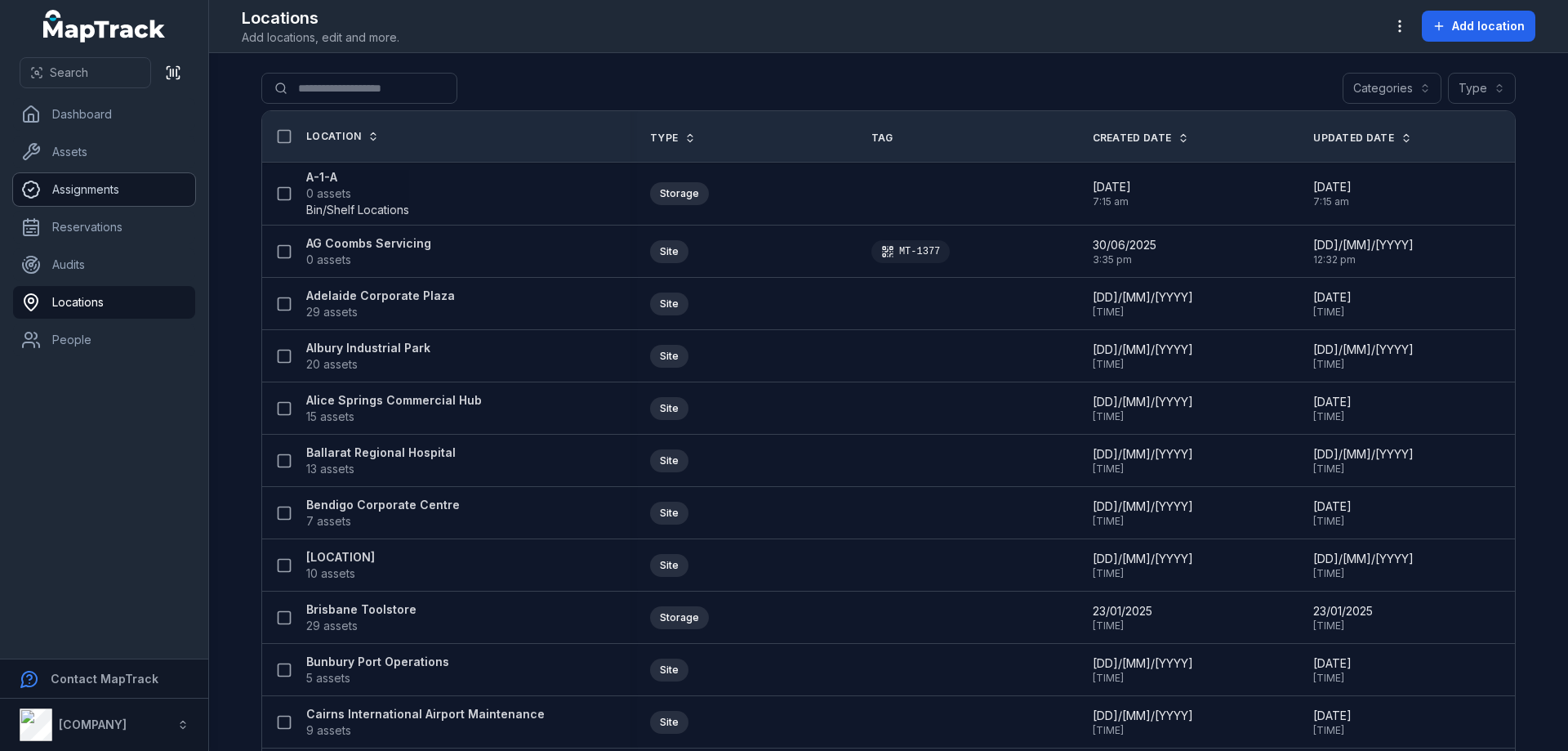 click on "Assignments" at bounding box center (104, 190) 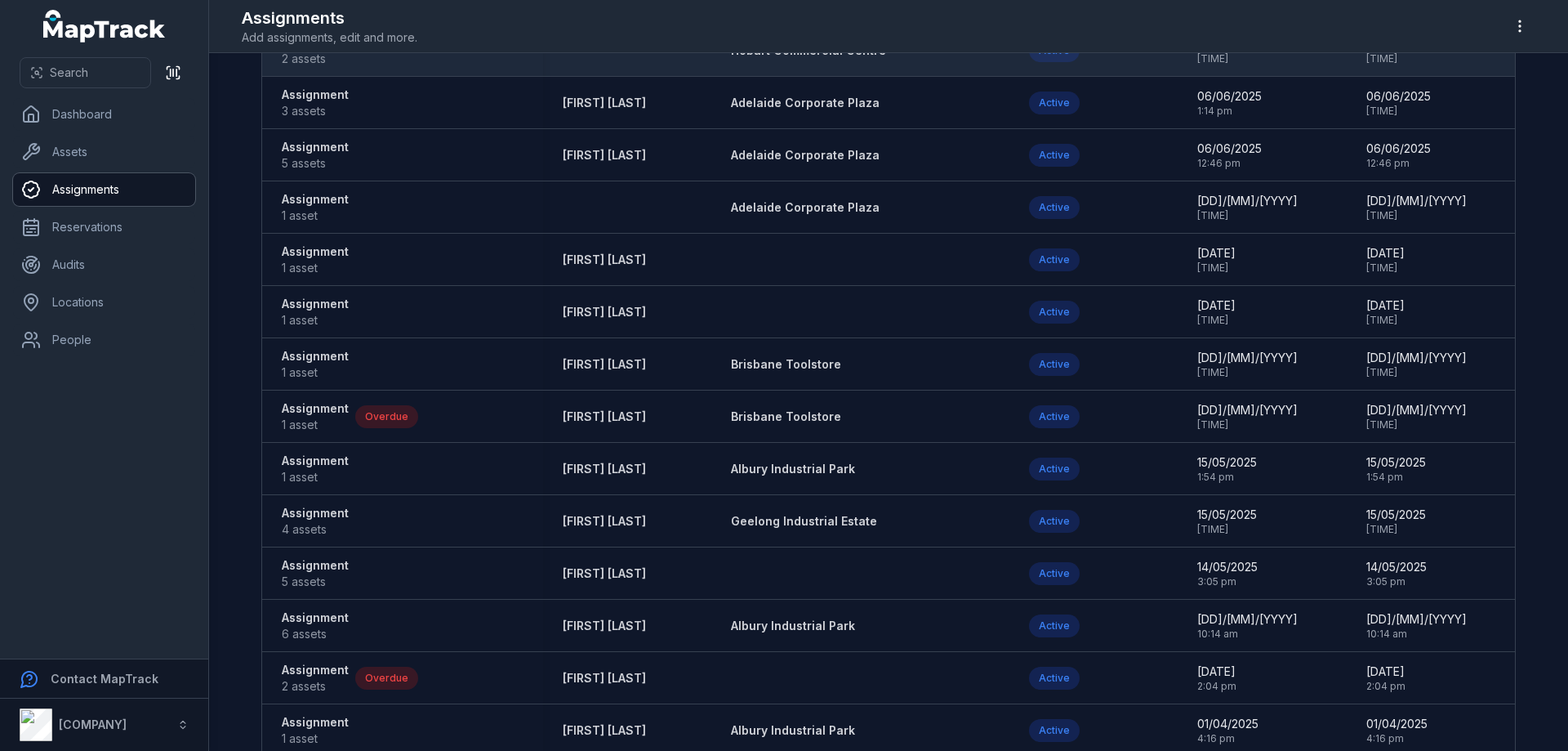 scroll, scrollTop: 0, scrollLeft: 0, axis: both 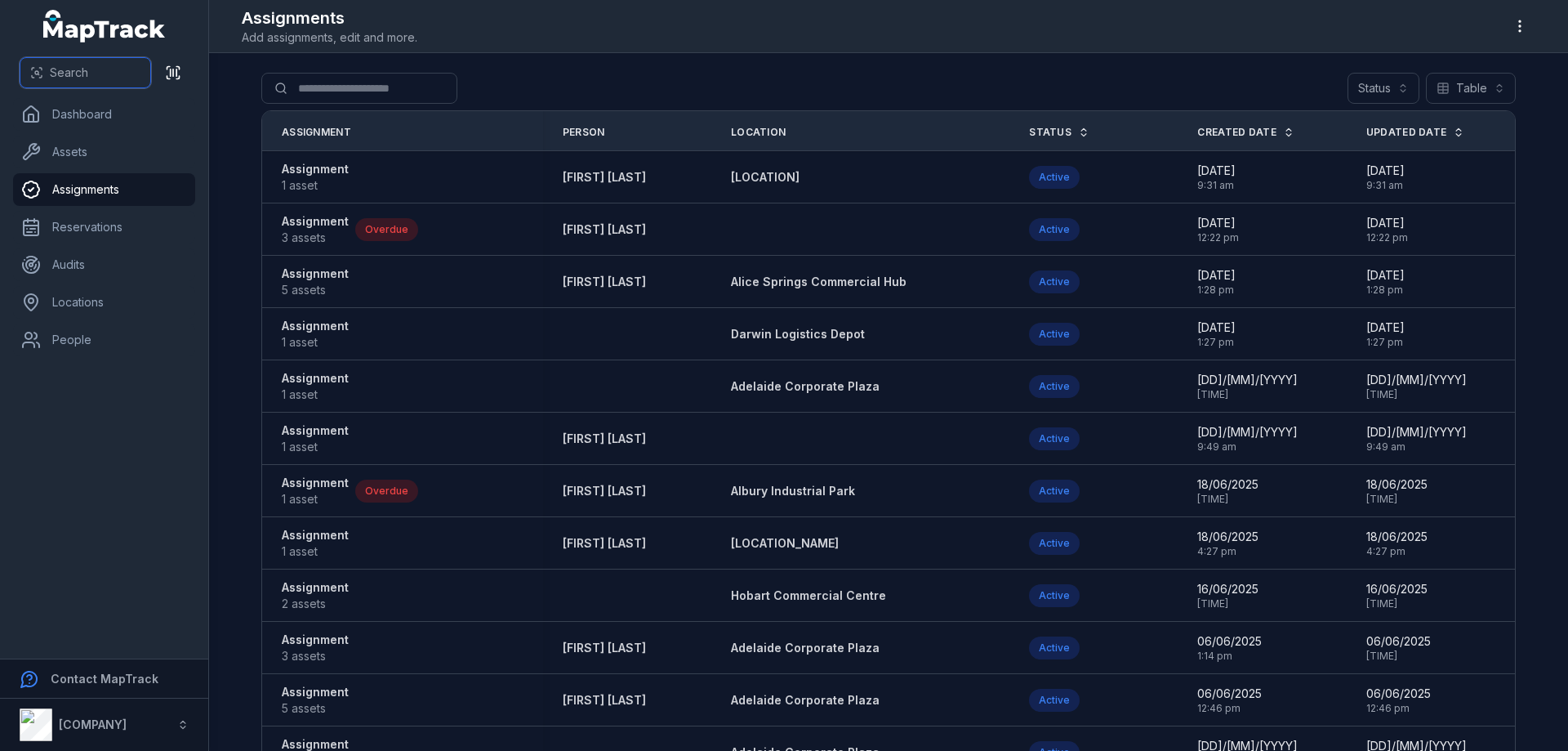 click on "Search" at bounding box center (69, 73) 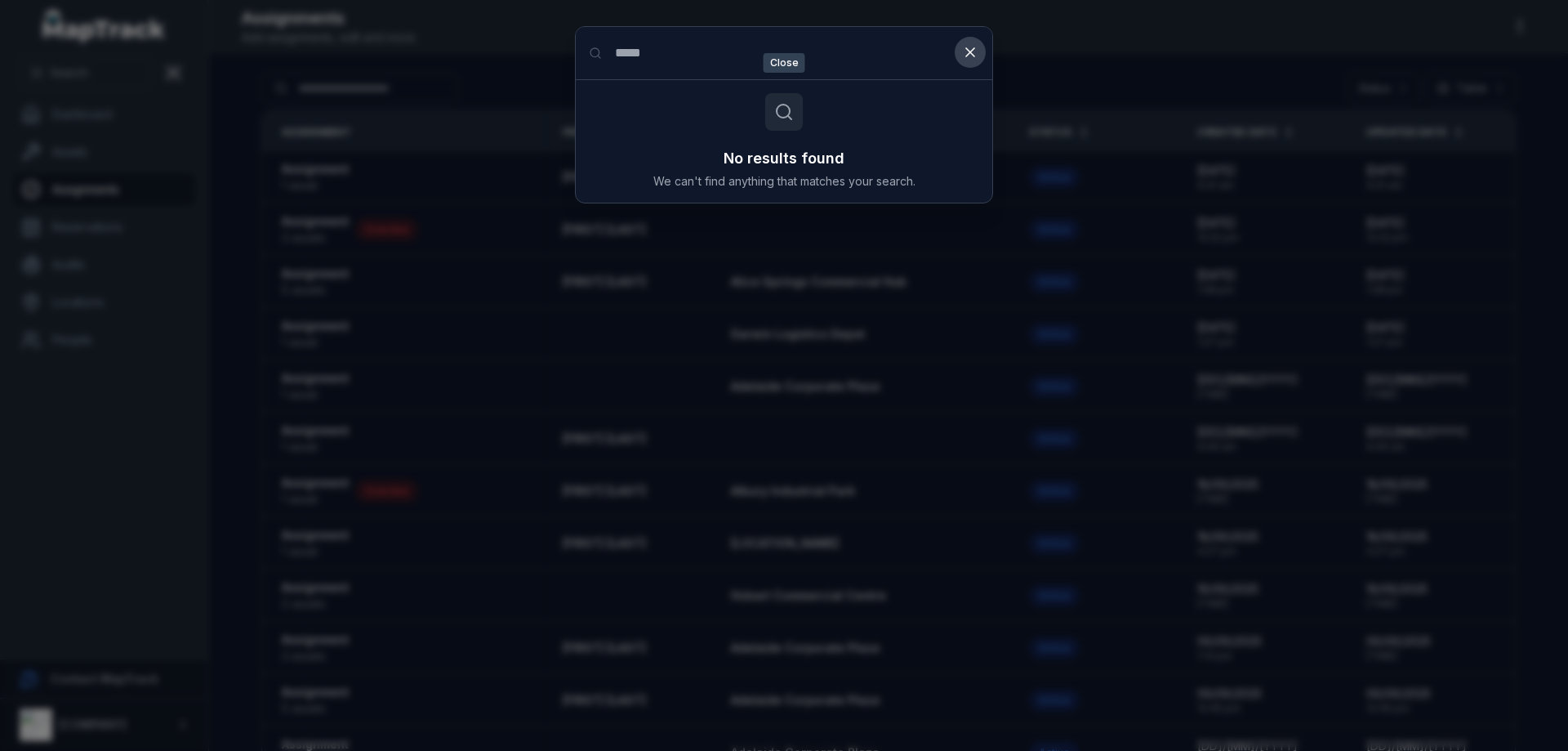 type on "*****" 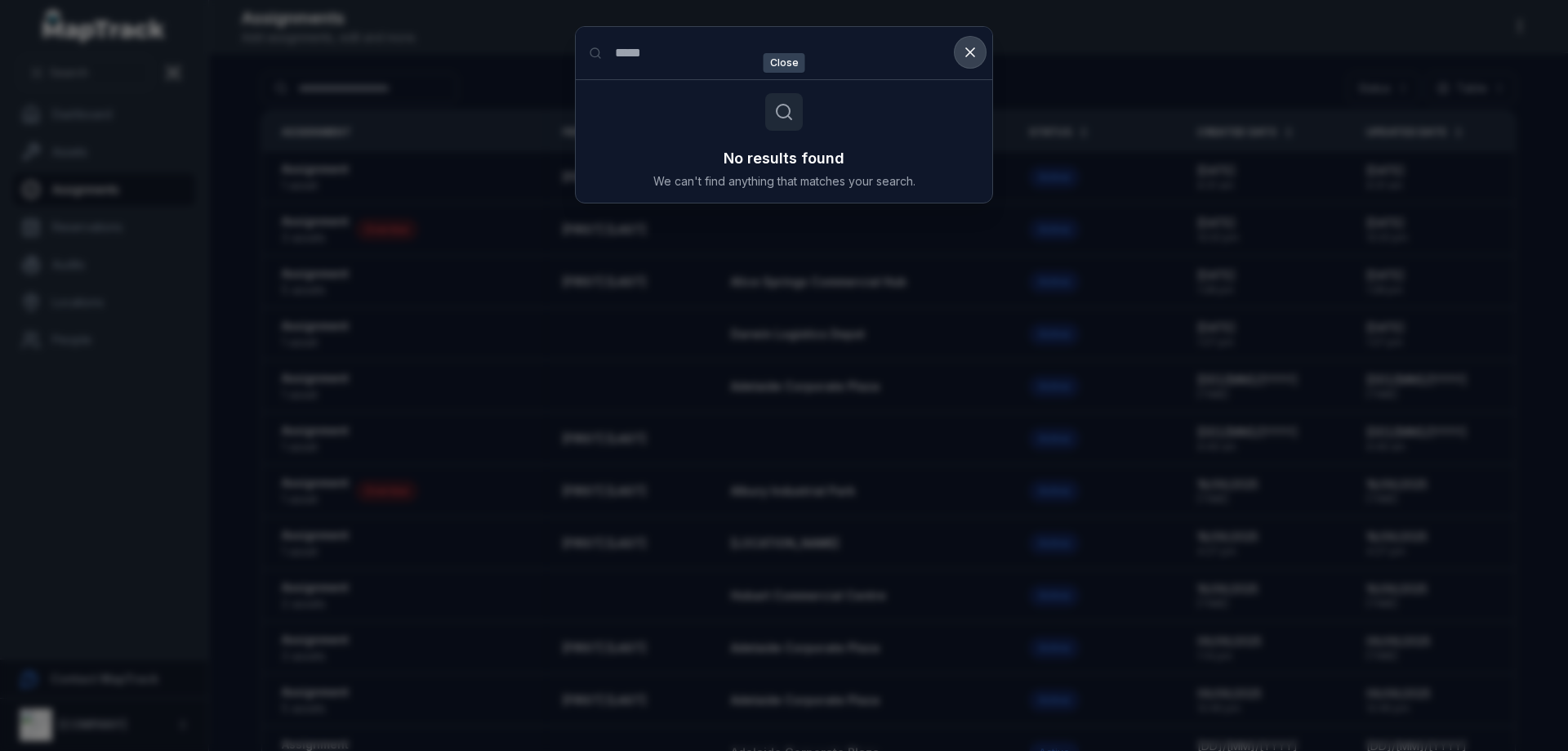 click at bounding box center [970, 52] 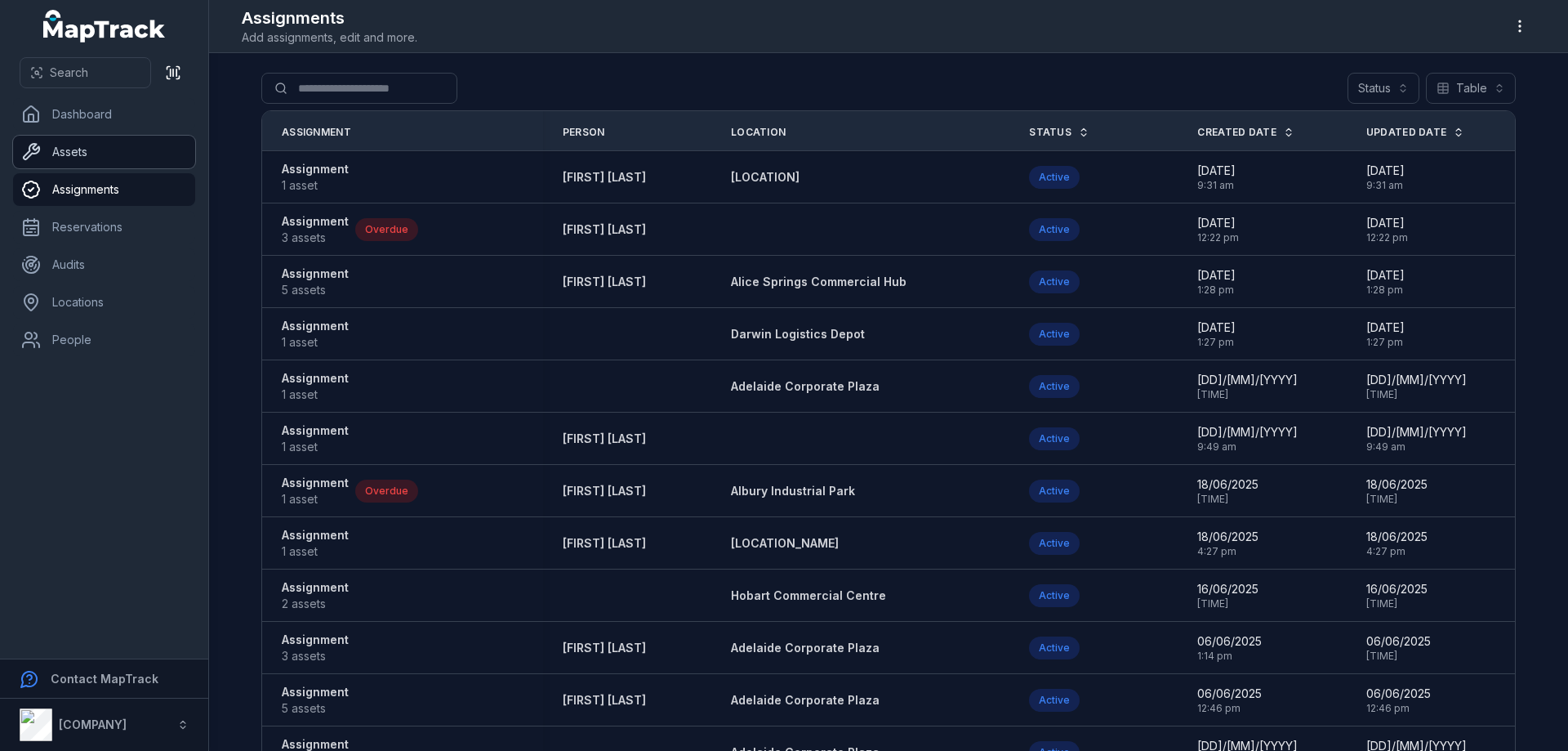 click on "Assets" at bounding box center (104, 152) 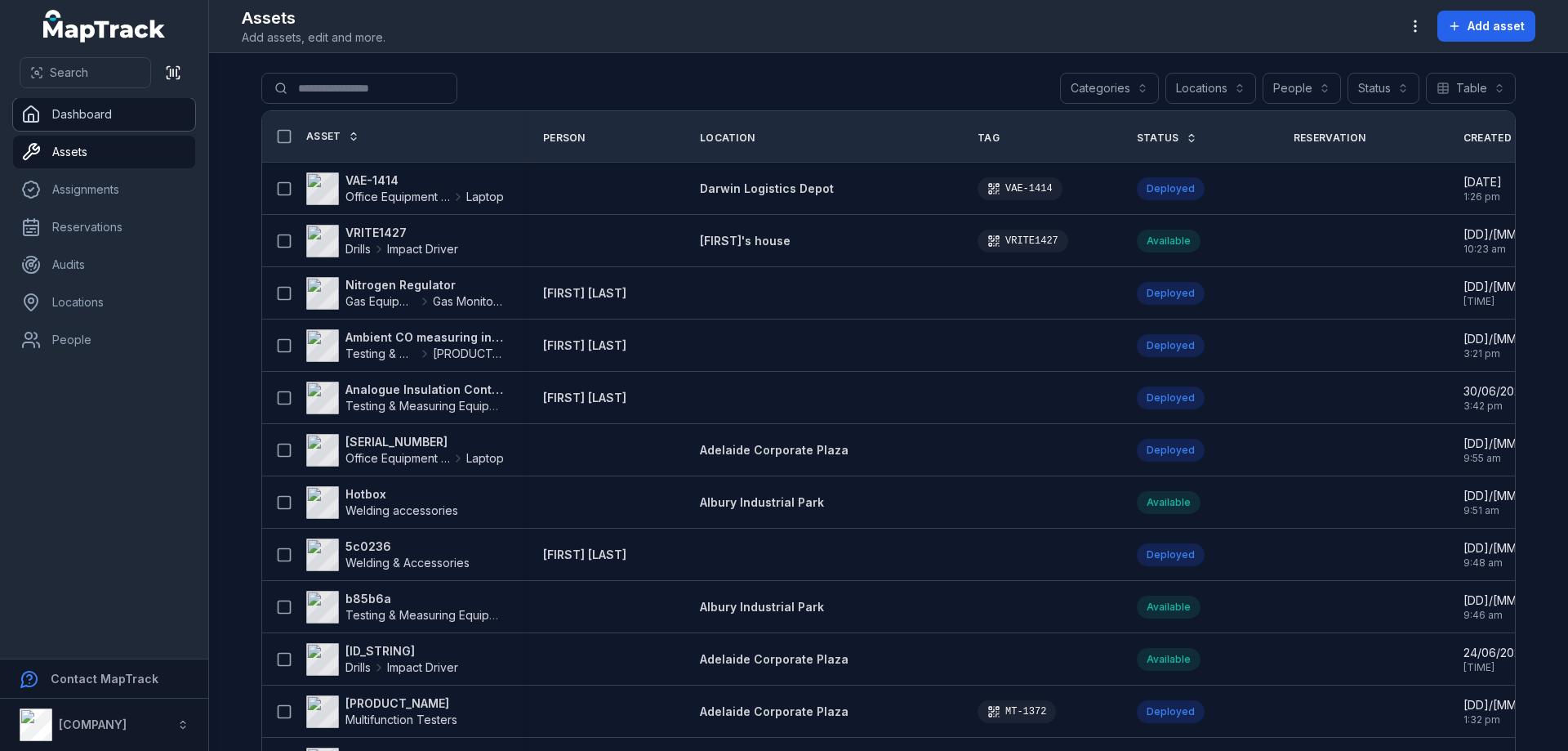 click on "Dashboard" at bounding box center [104, 114] 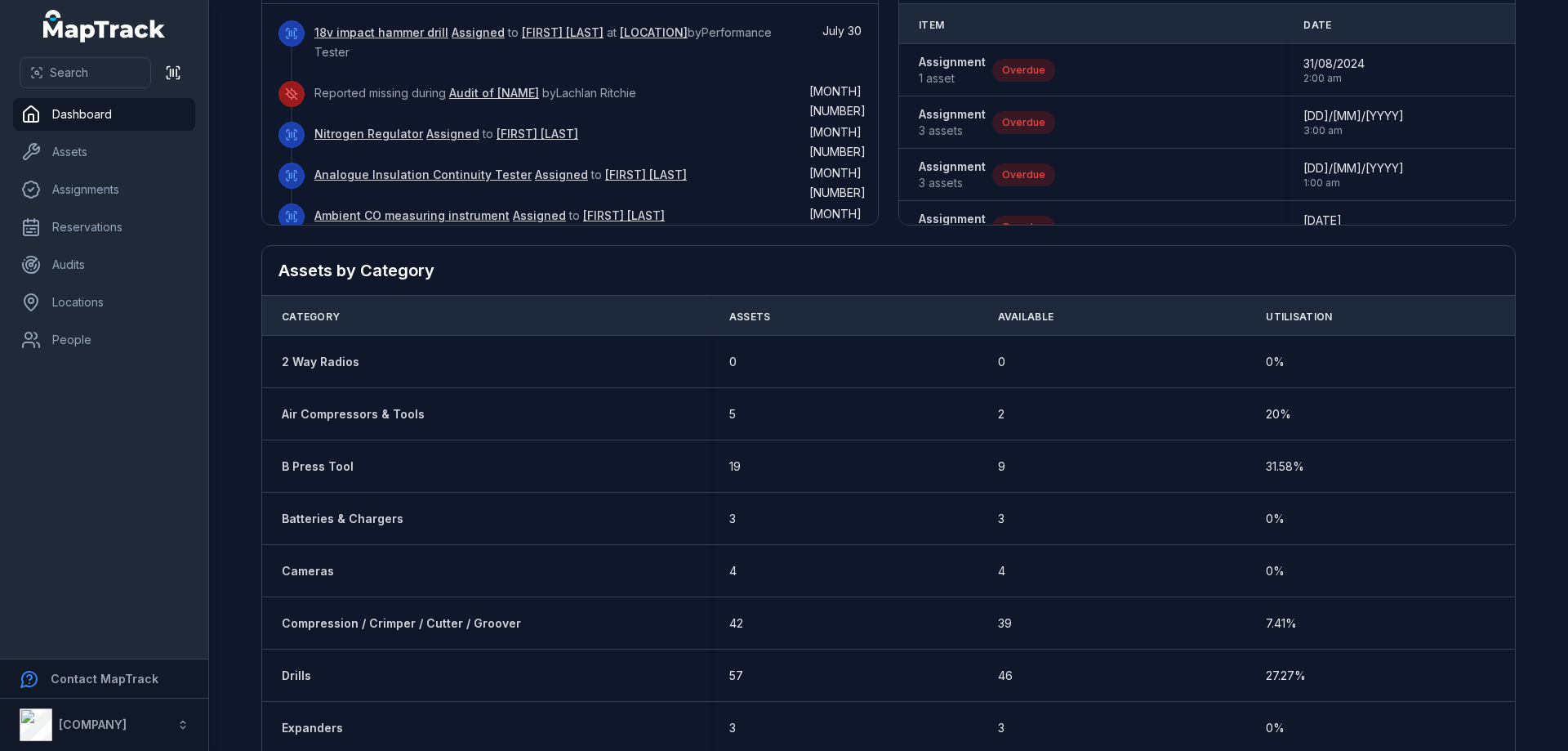 scroll, scrollTop: 0, scrollLeft: 0, axis: both 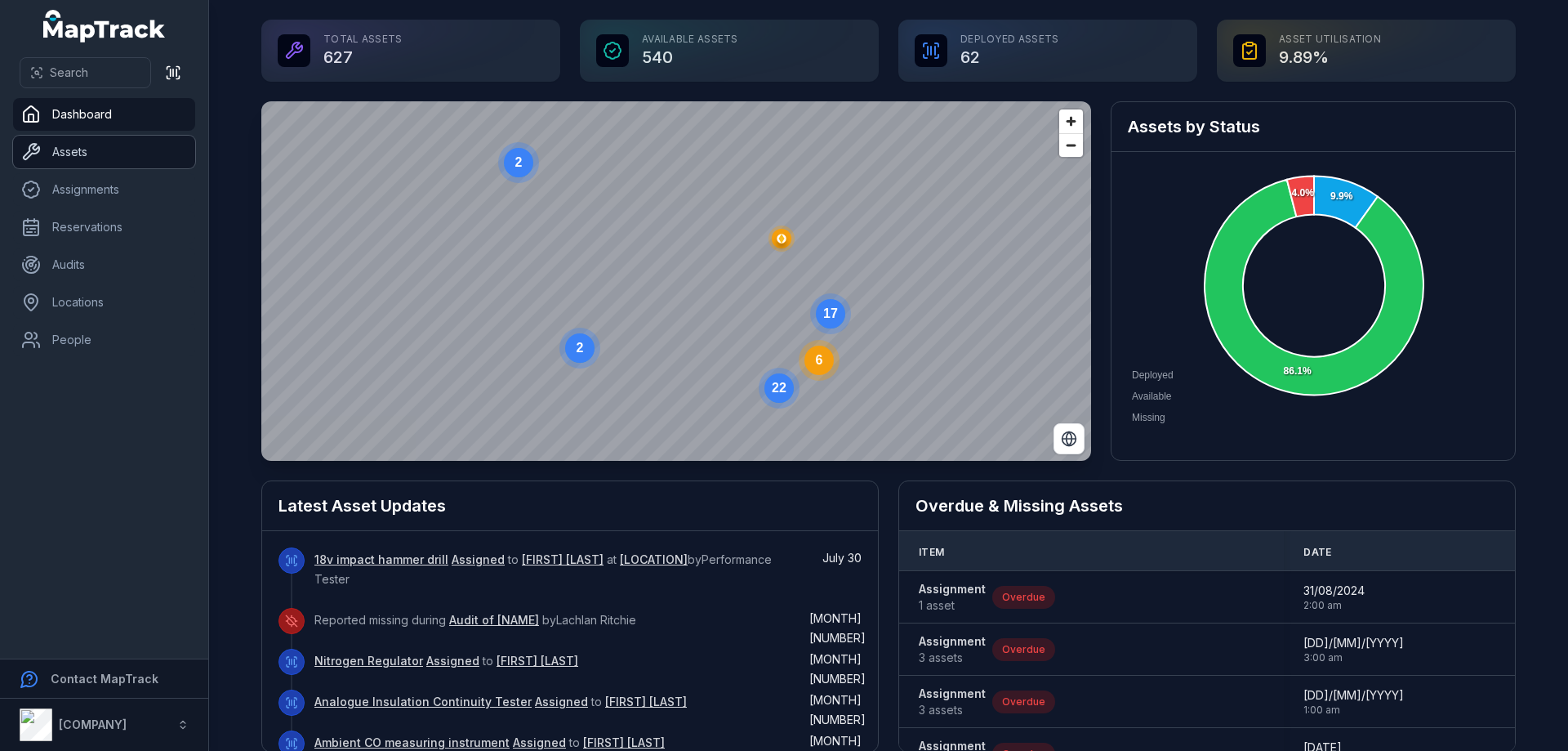 click on "Assets" at bounding box center (104, 152) 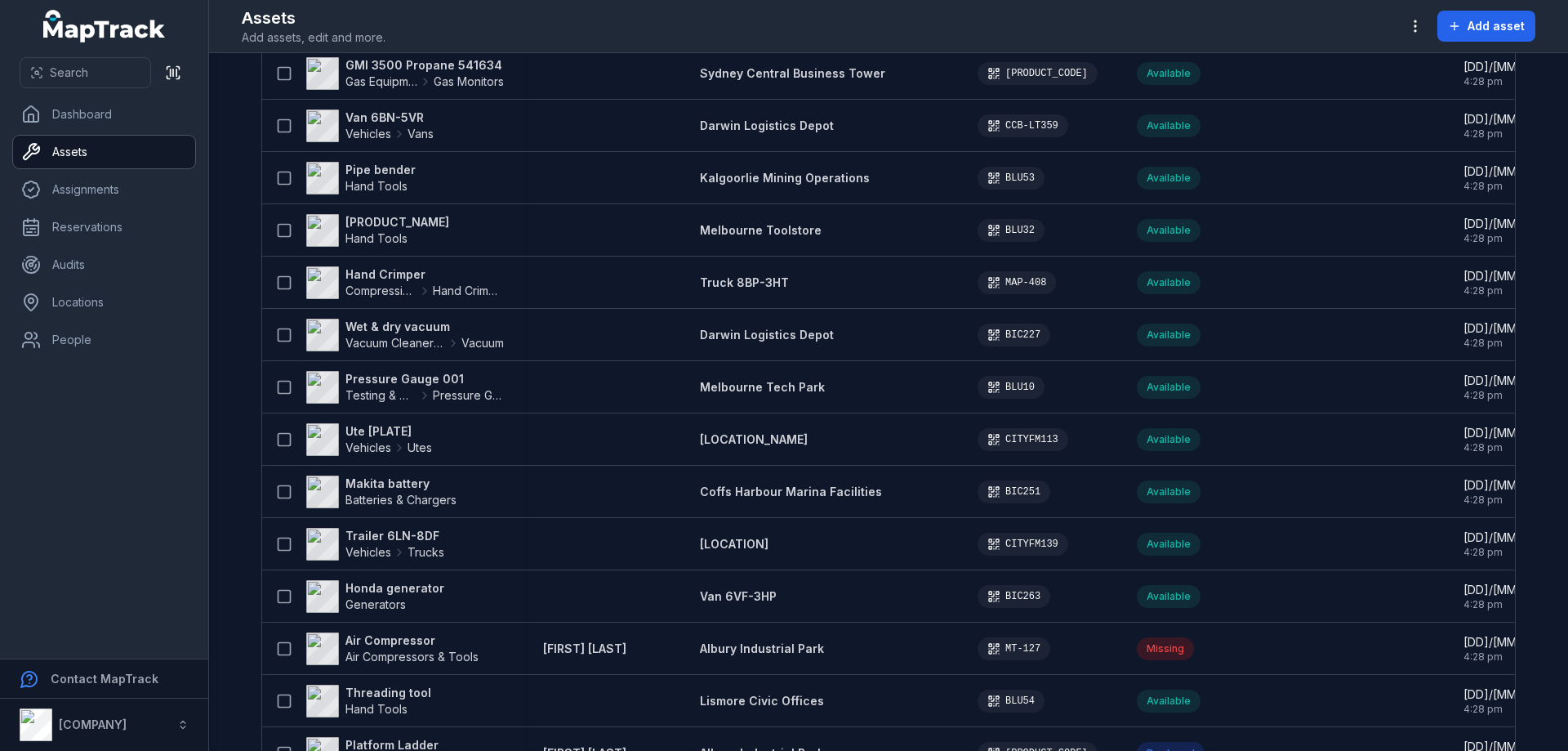 scroll, scrollTop: 7083, scrollLeft: 0, axis: vertical 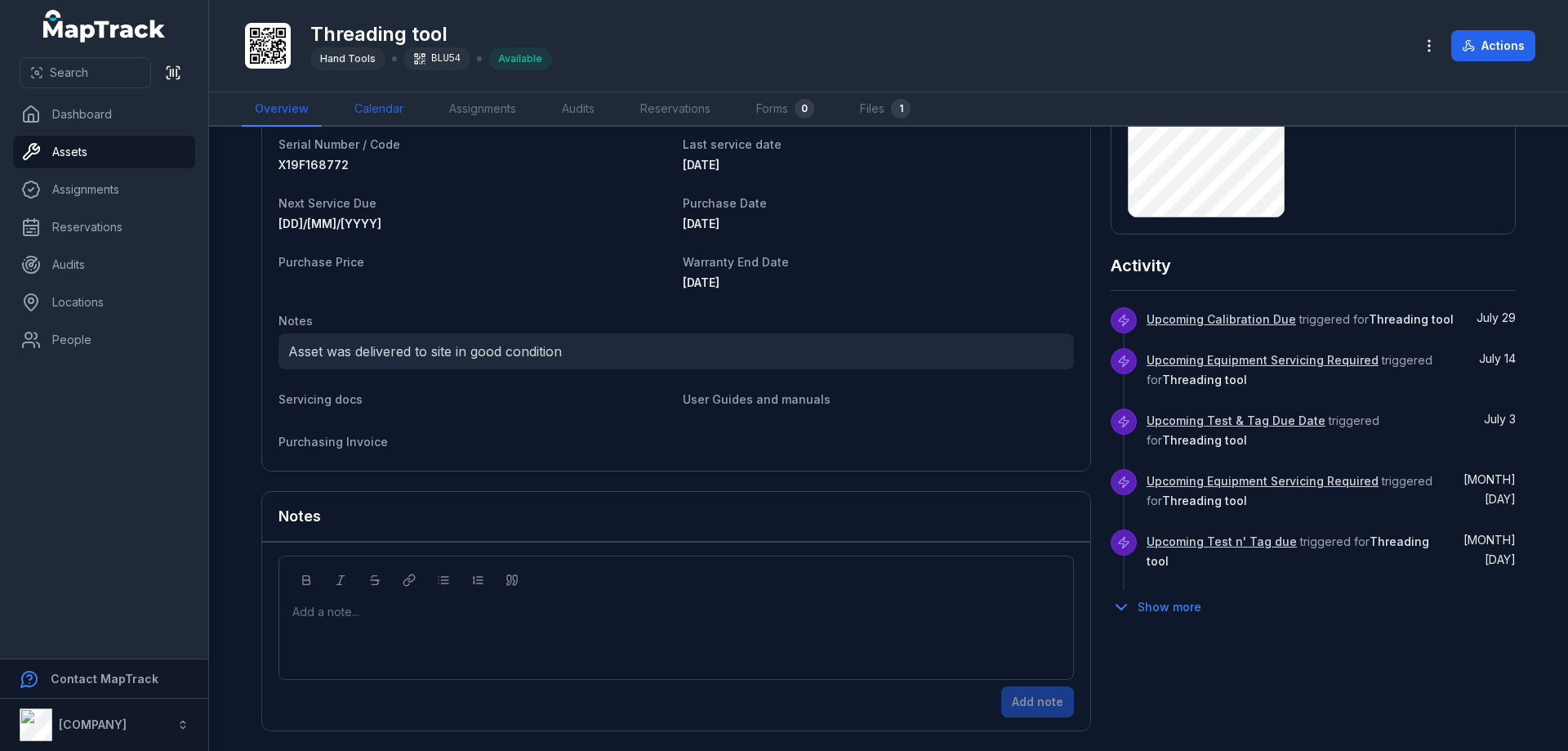 click on "Calendar" at bounding box center [379, 110] 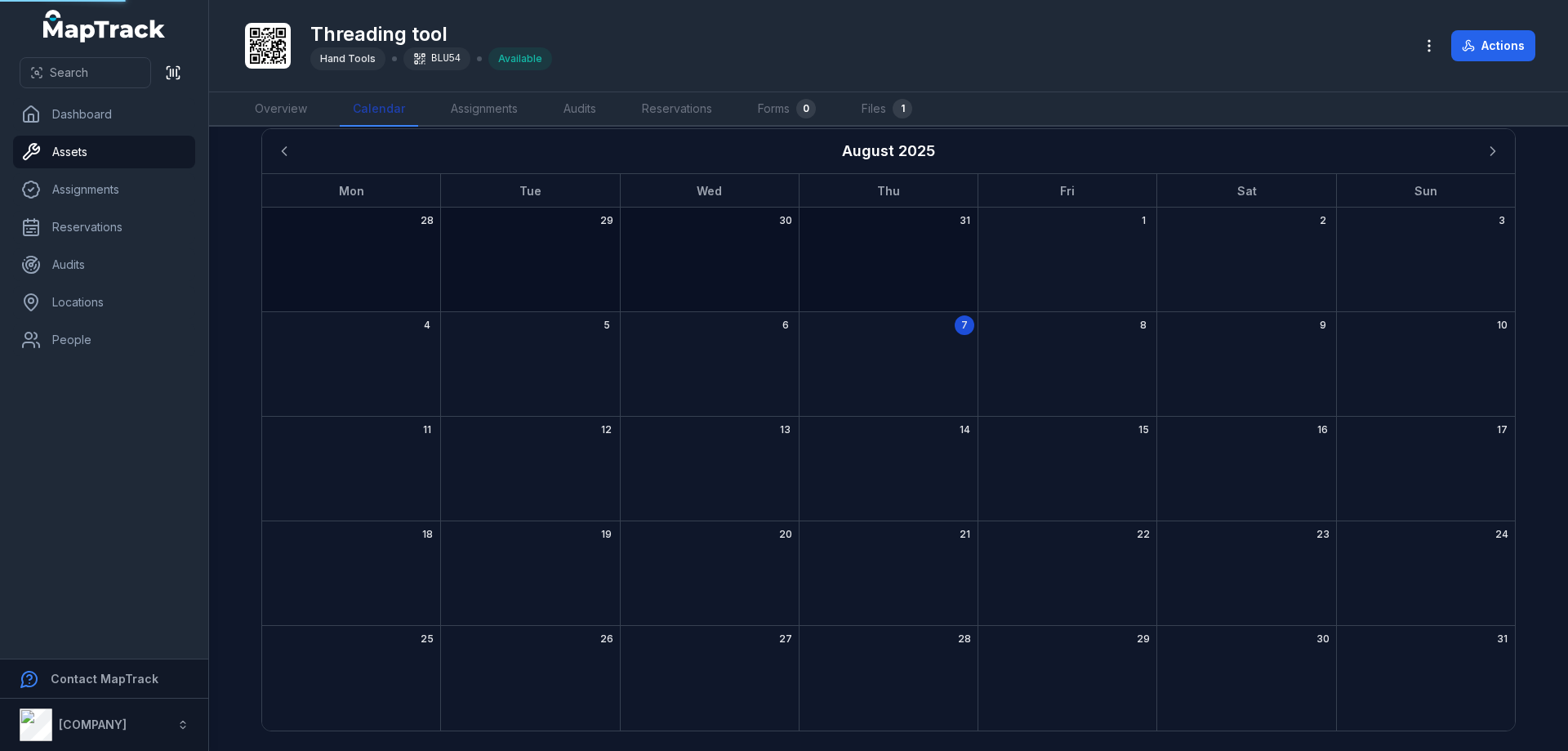 scroll, scrollTop: 18, scrollLeft: 0, axis: vertical 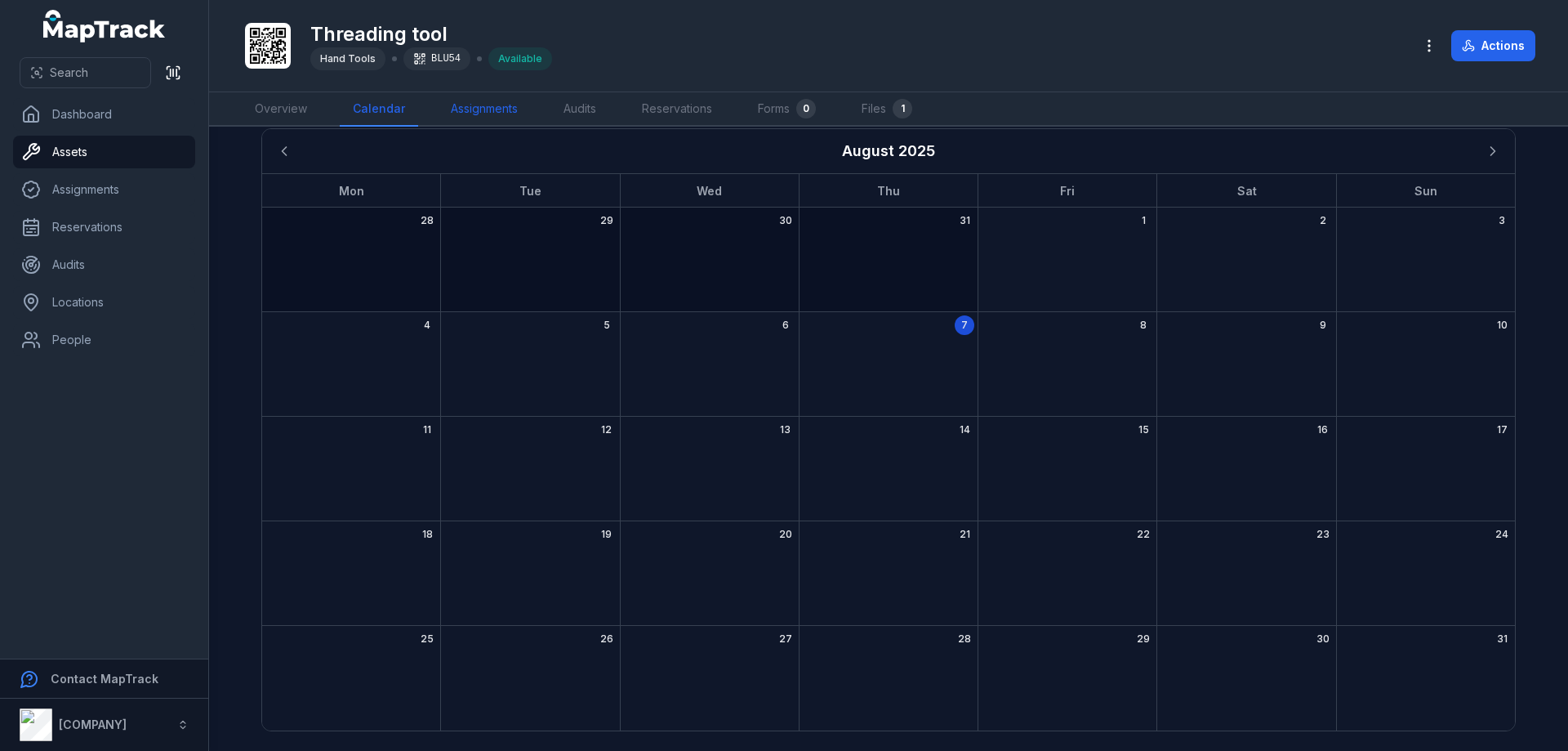 click on "Assignments" at bounding box center [484, 110] 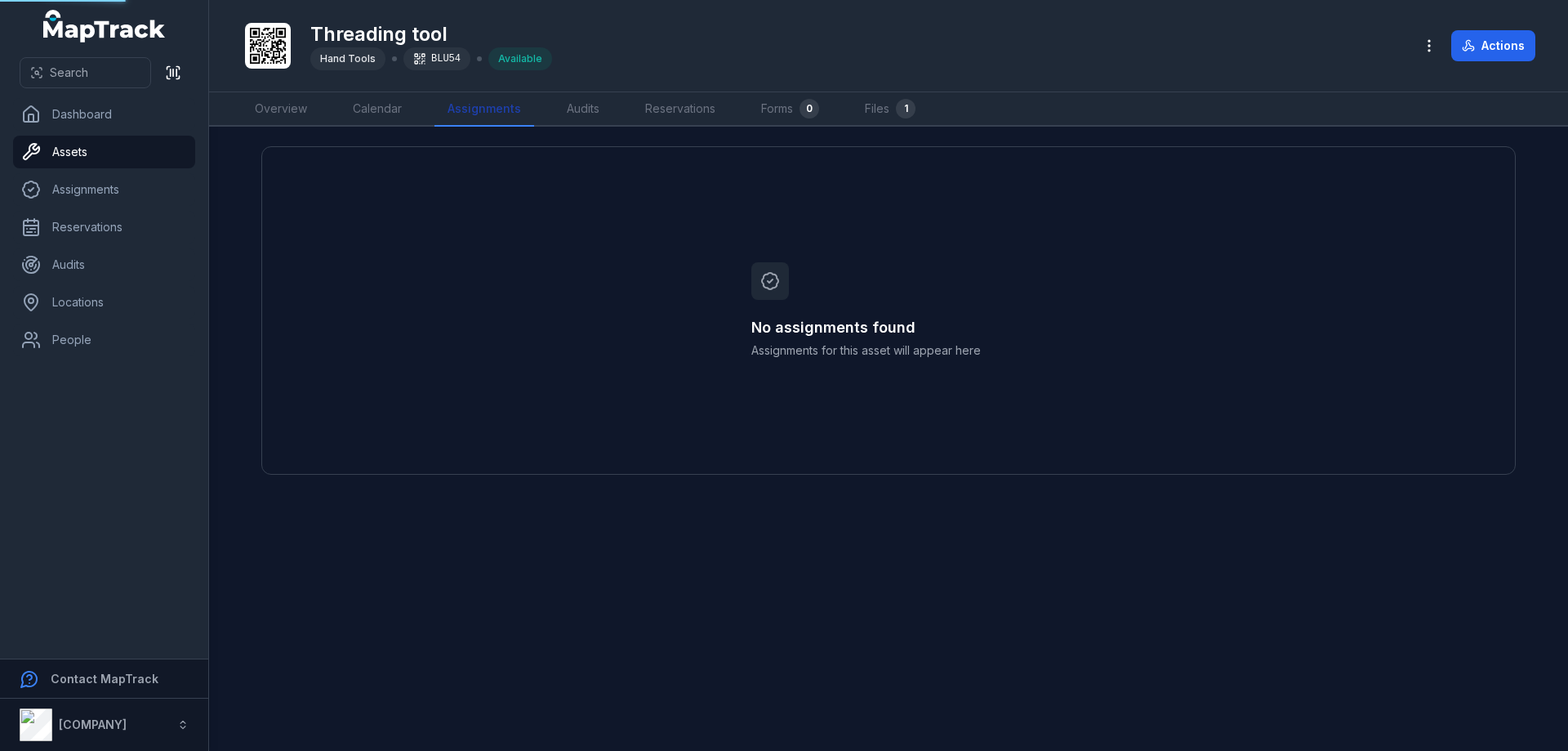 scroll, scrollTop: 0, scrollLeft: 0, axis: both 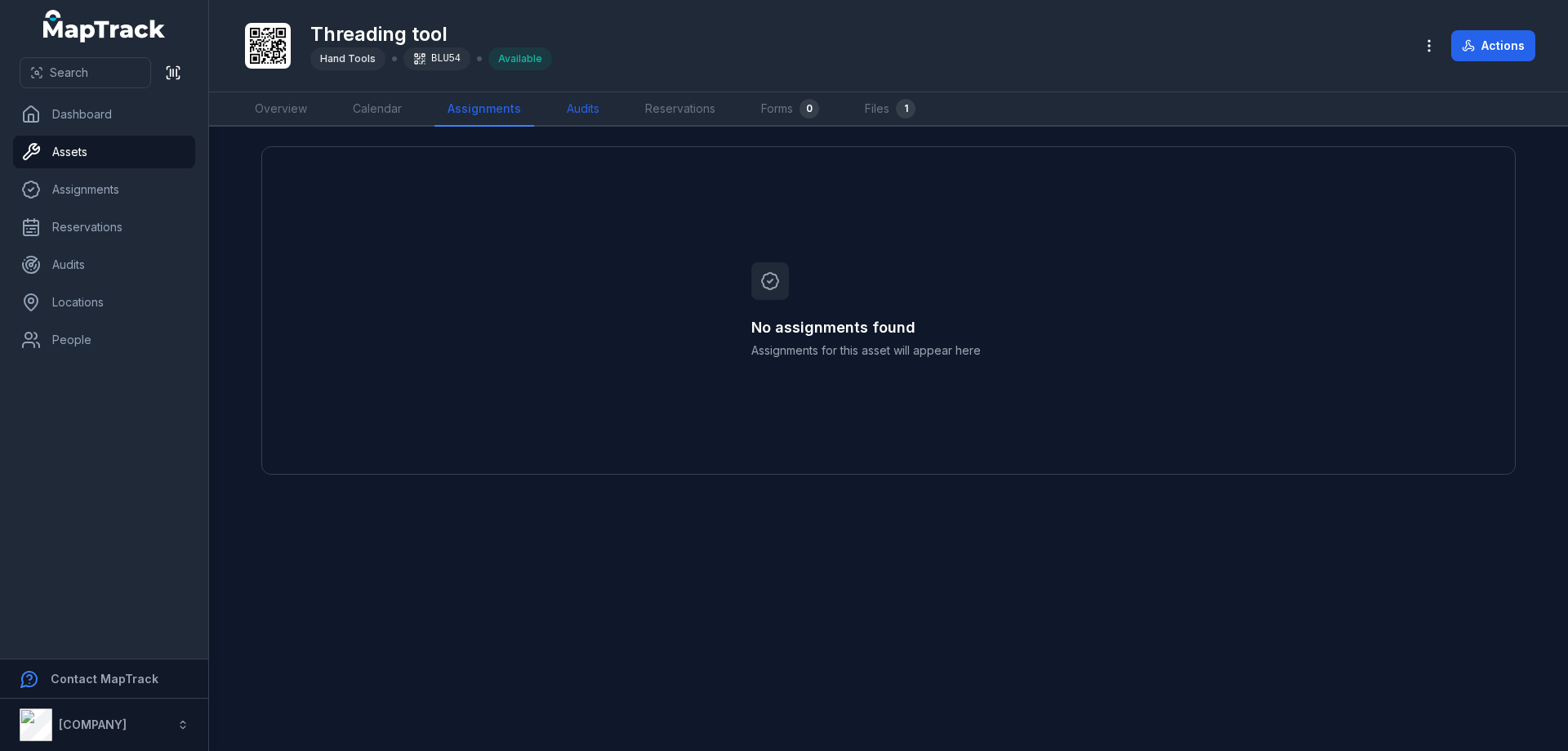 click on "Audits" at bounding box center (583, 110) 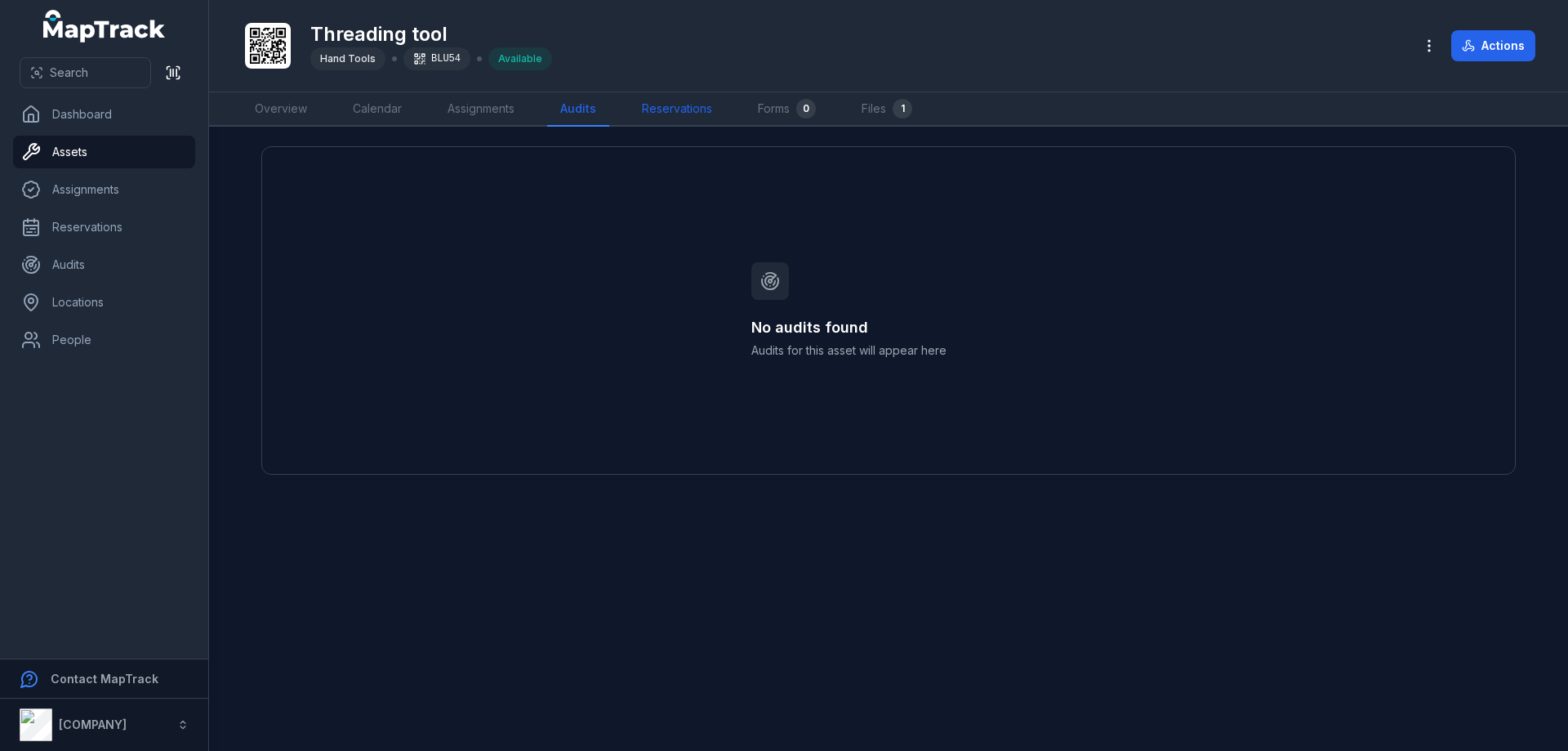 click on "Reservations" at bounding box center (677, 110) 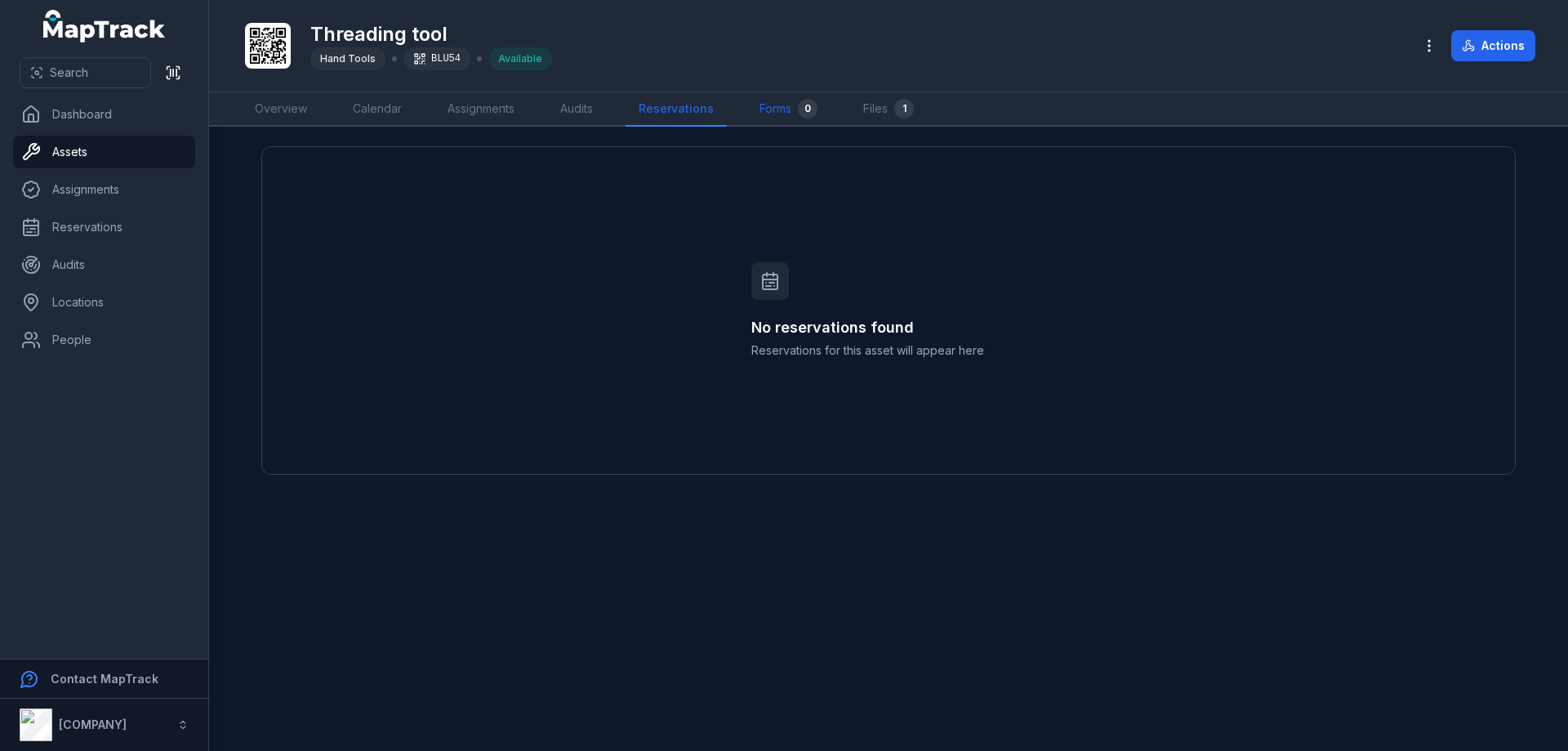 click on "Forms 0" at bounding box center (788, 110) 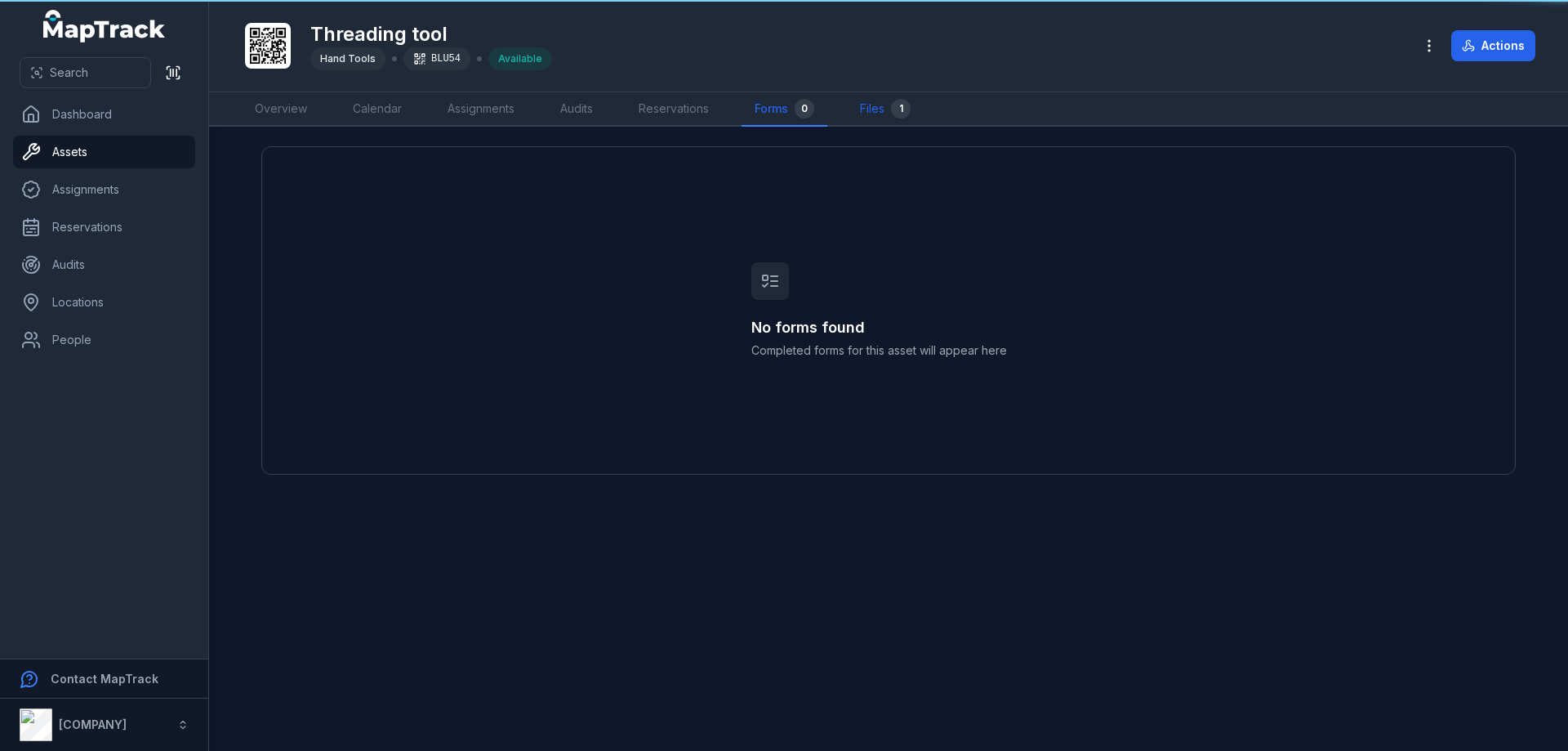 click on "Files 1" at bounding box center [885, 110] 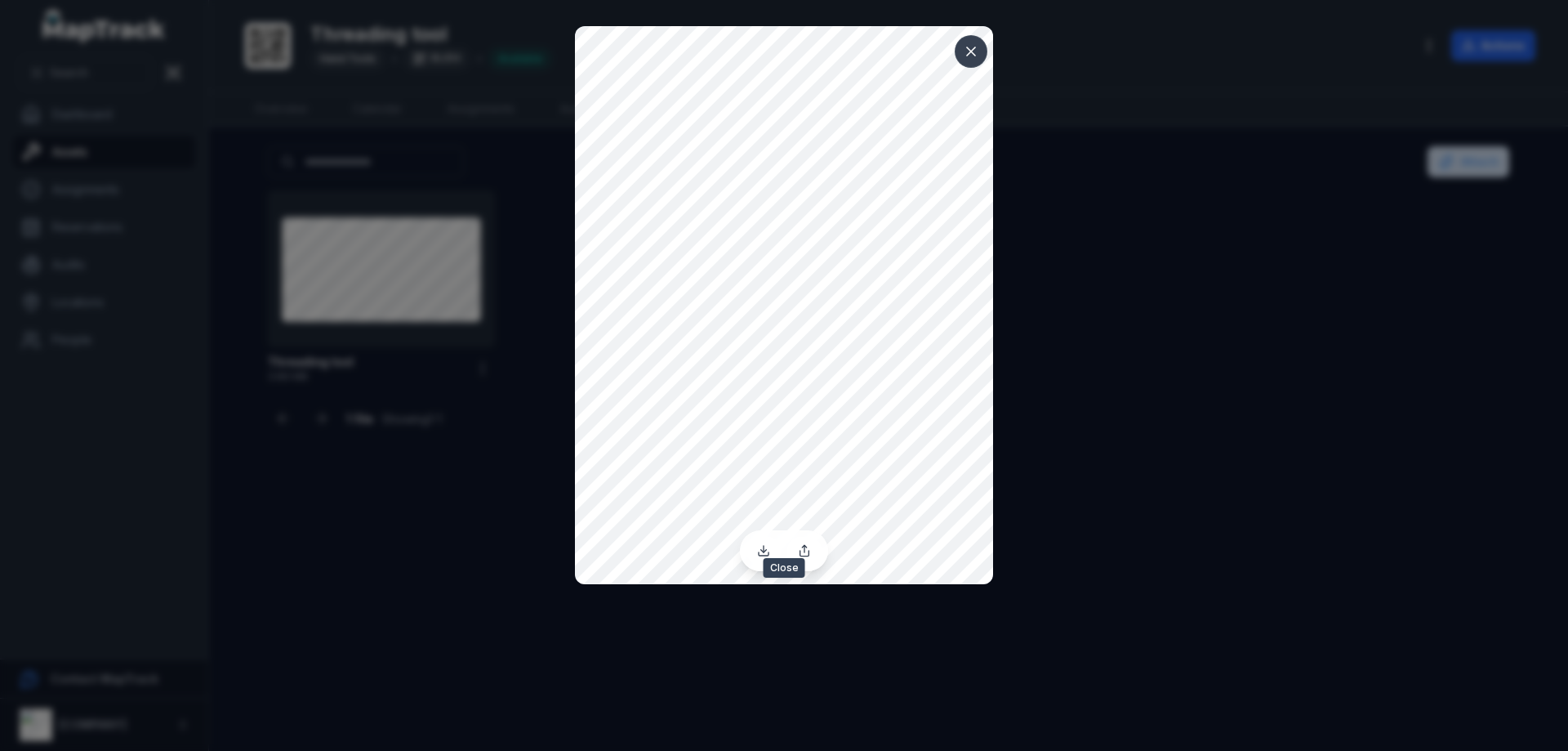 click 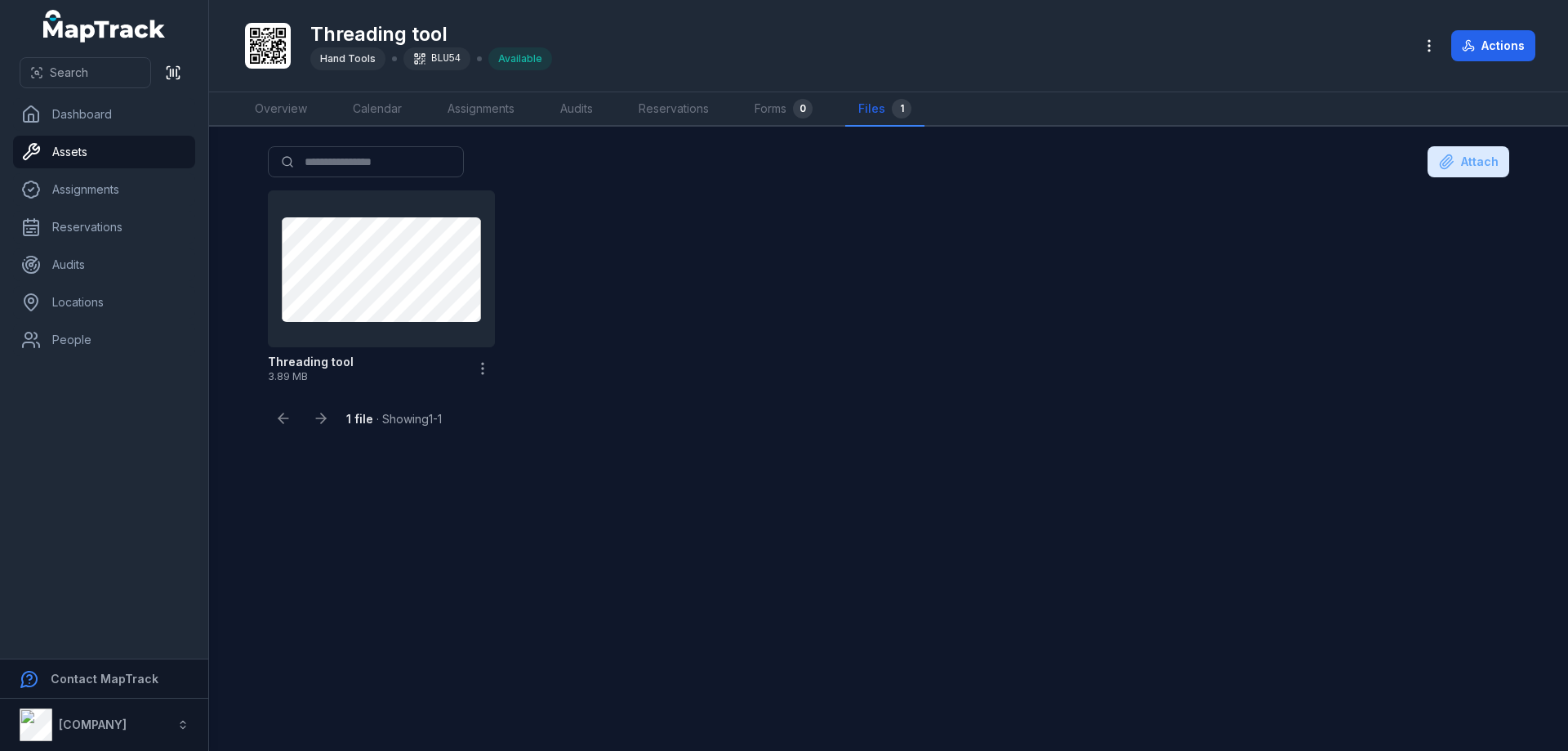 click on "[PRODUCT_NAME]" at bounding box center [889, 439] 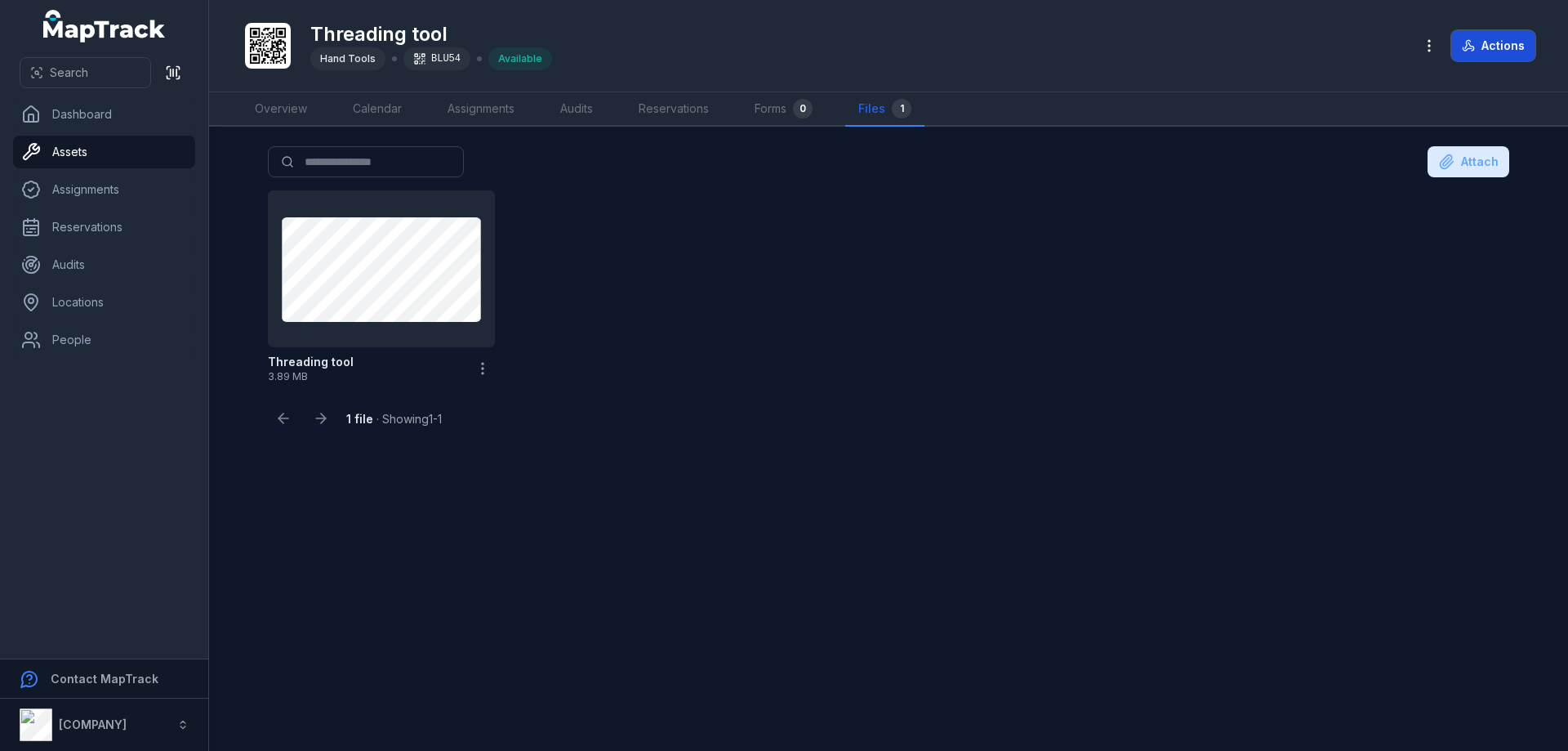 click on "Actions" at bounding box center (1493, 46) 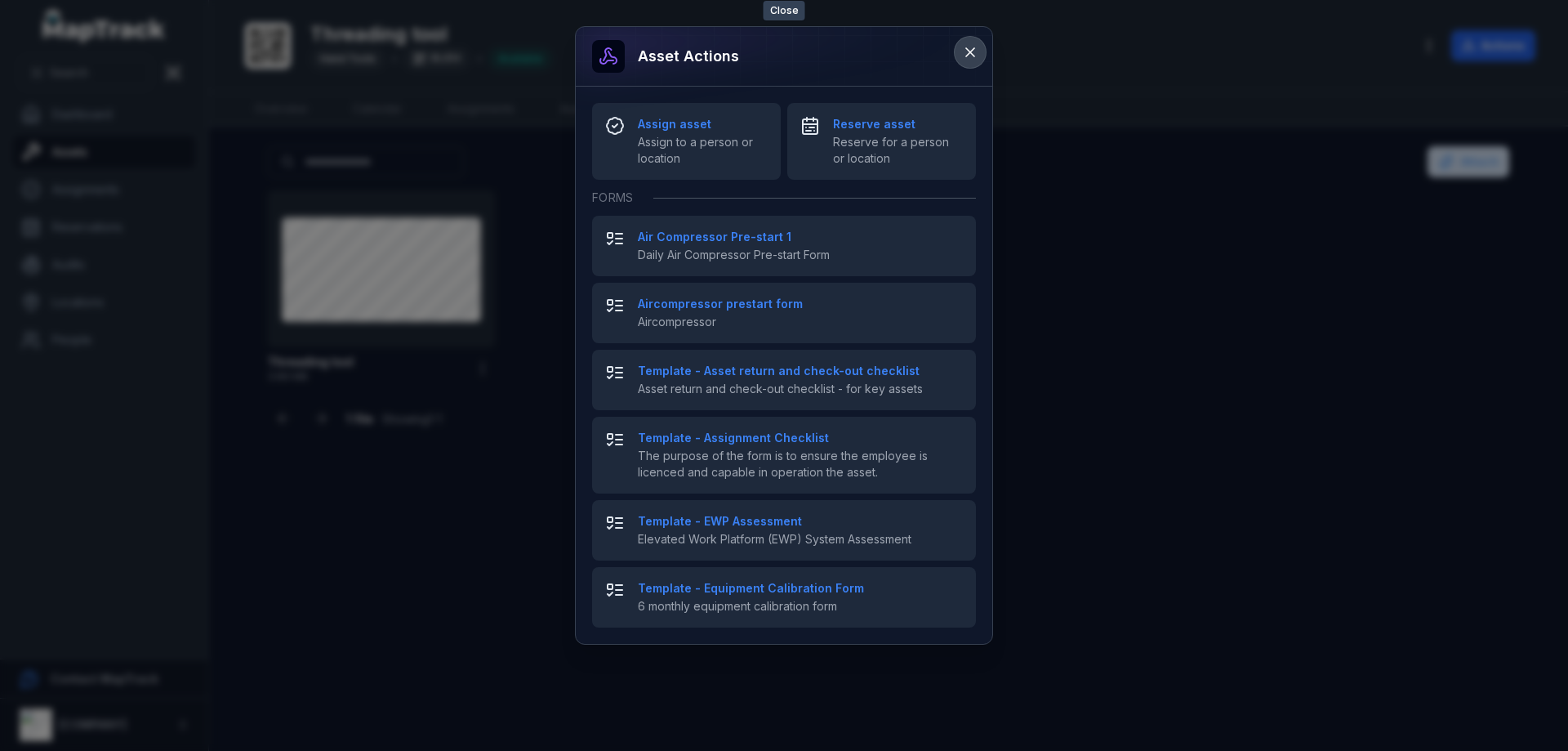 click 